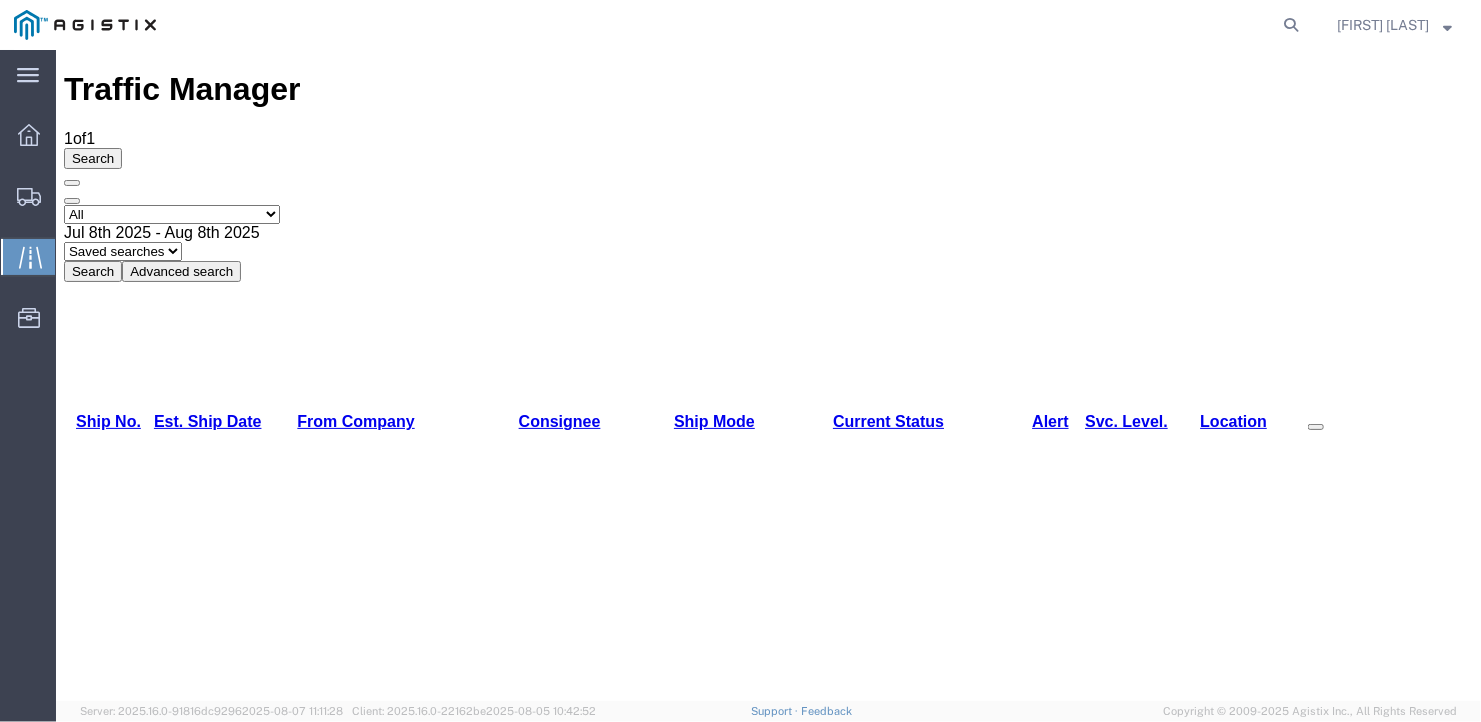 scroll, scrollTop: 0, scrollLeft: 0, axis: both 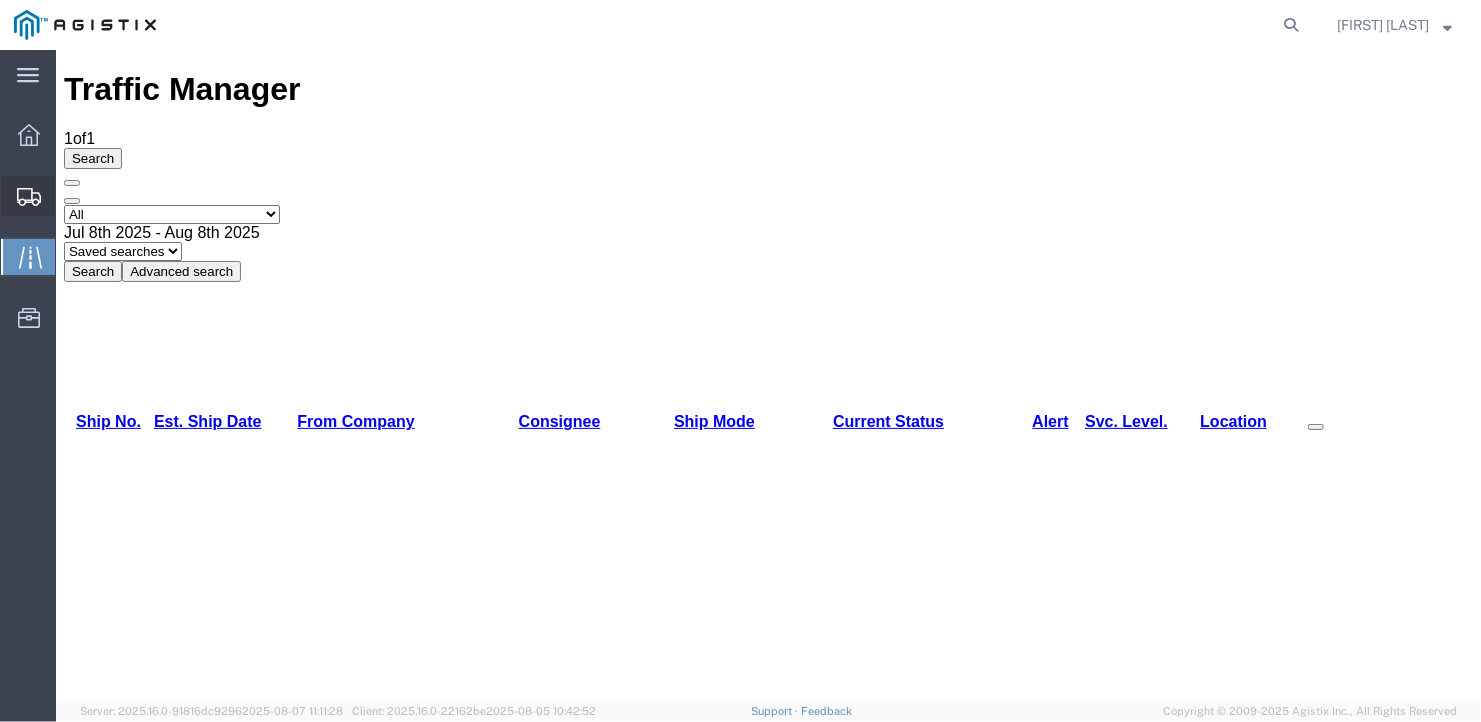 click on "Create Shipment" 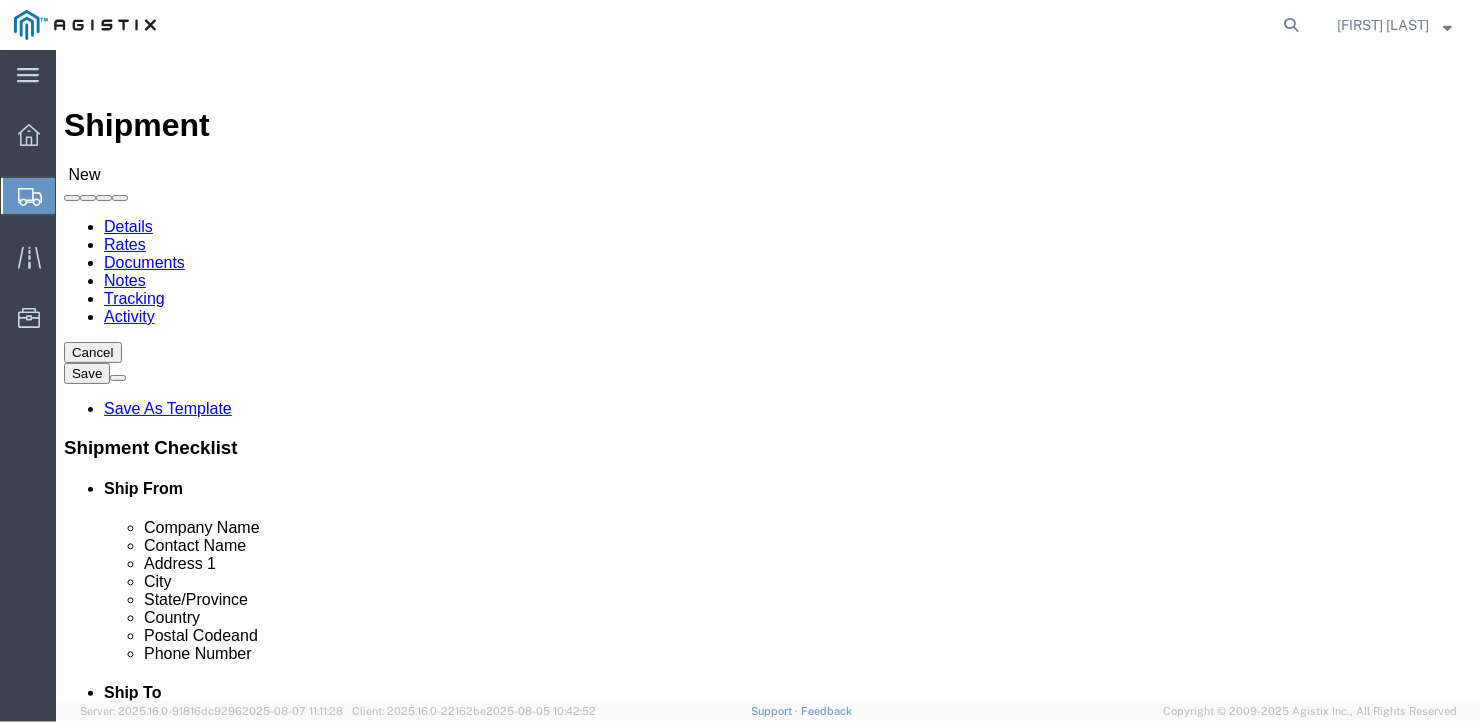 click on "General Dynamics Bath Iron Works" 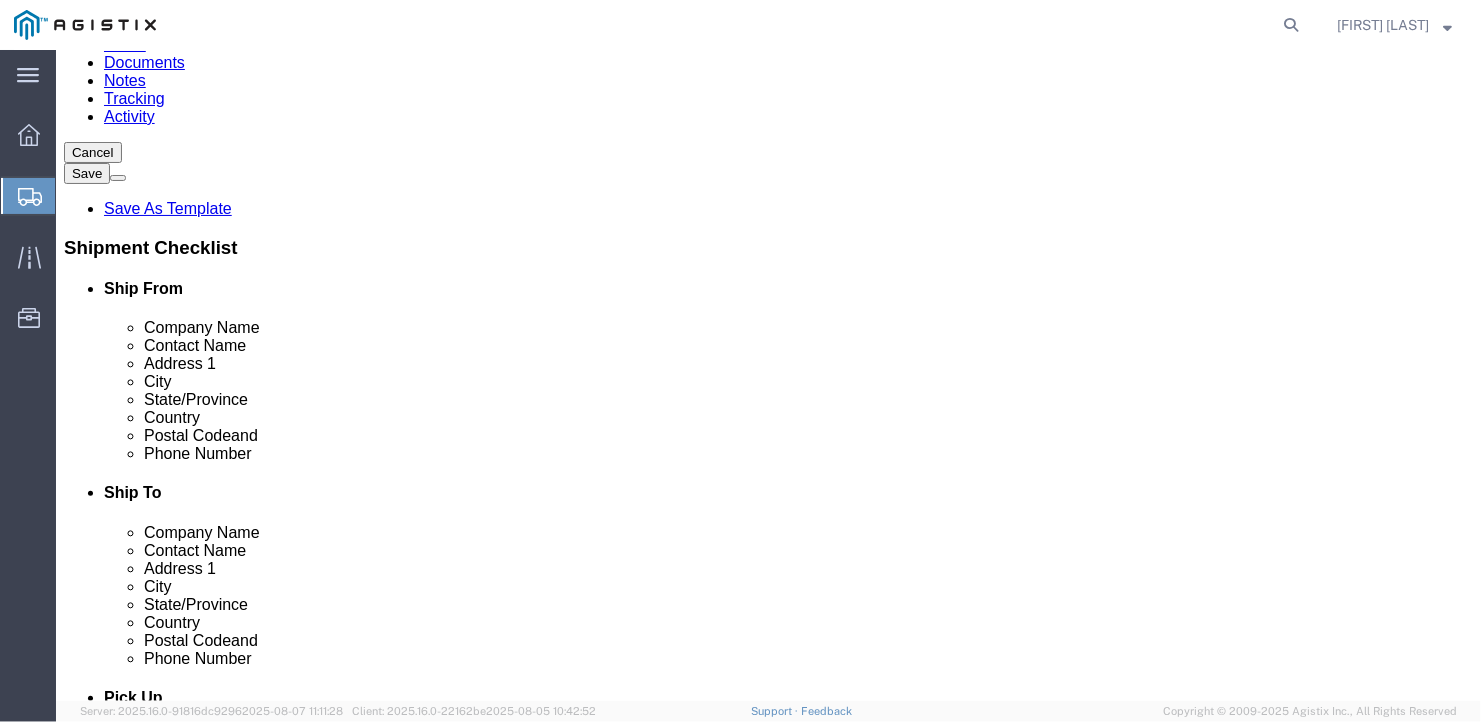 click 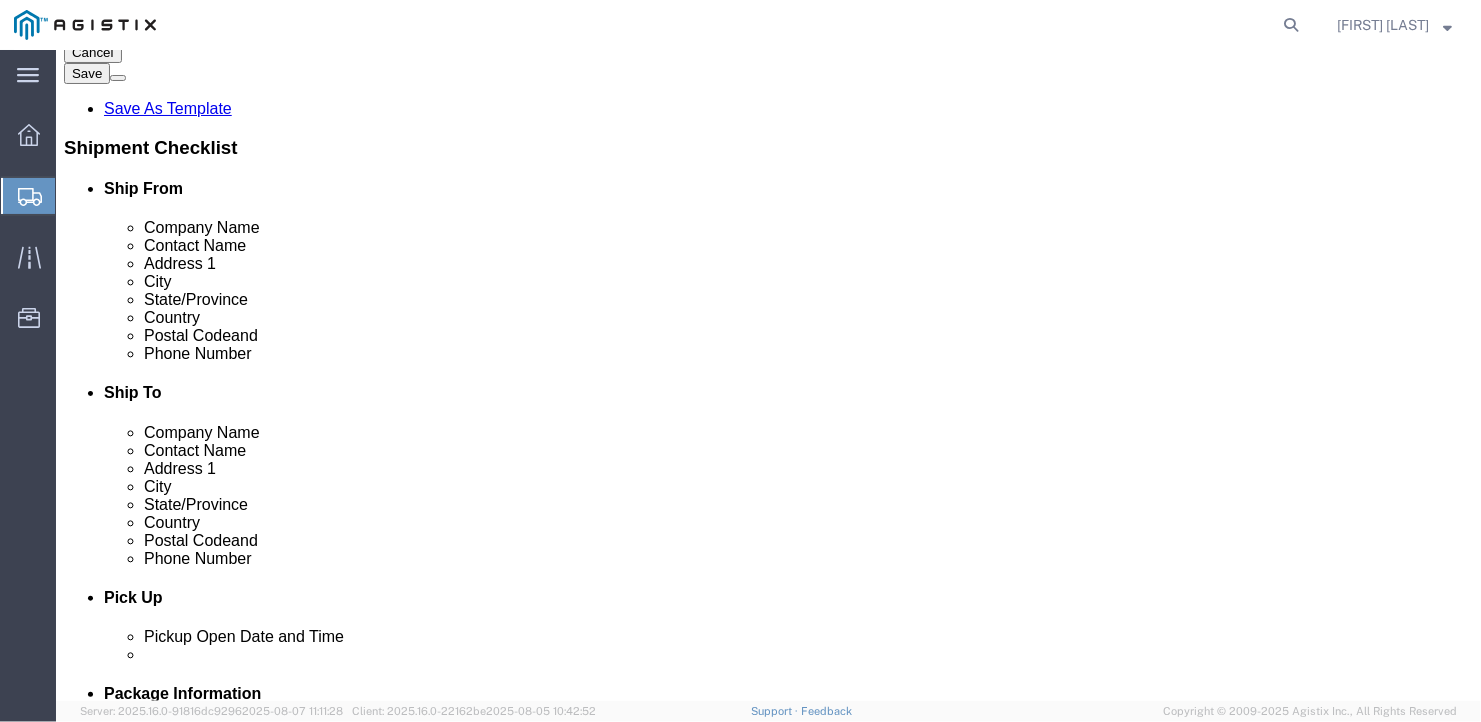 scroll, scrollTop: 400, scrollLeft: 0, axis: vertical 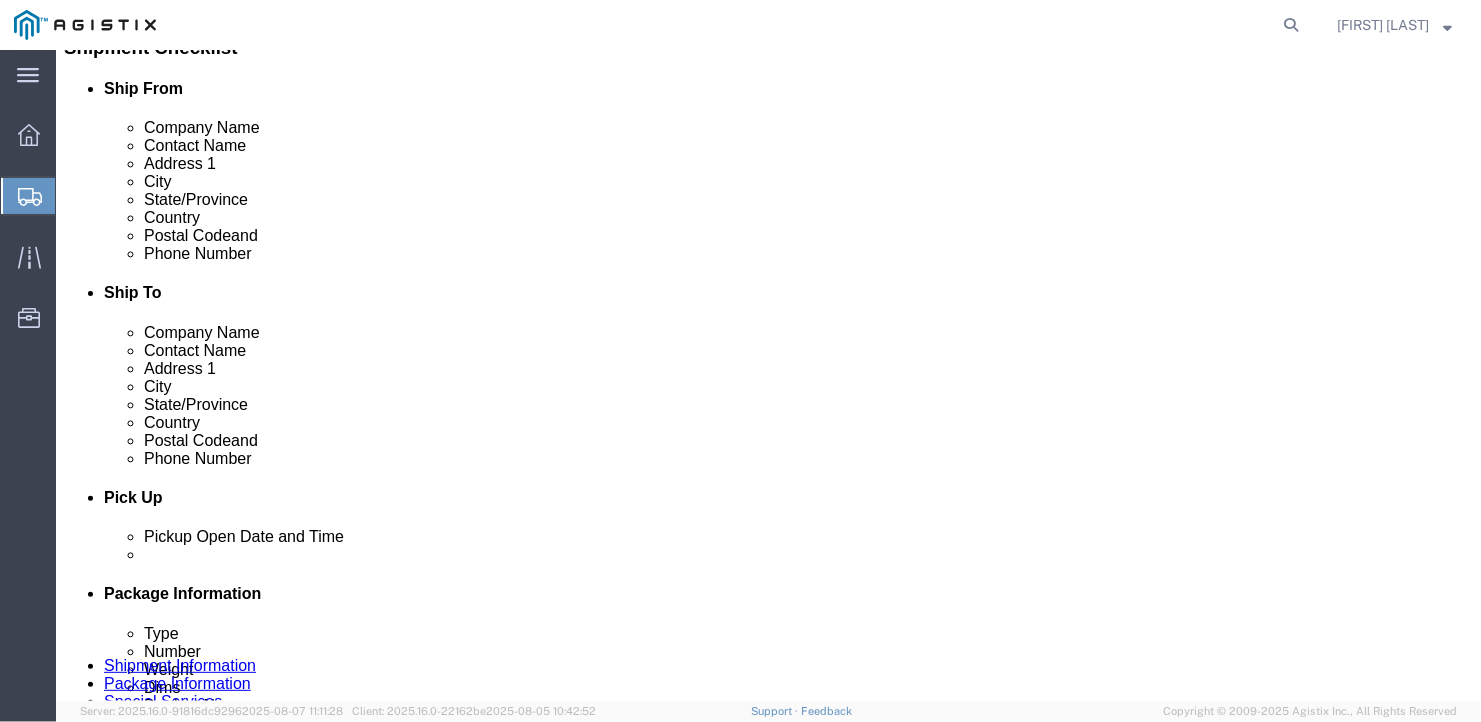 type on "[POSTAL_CODE]" 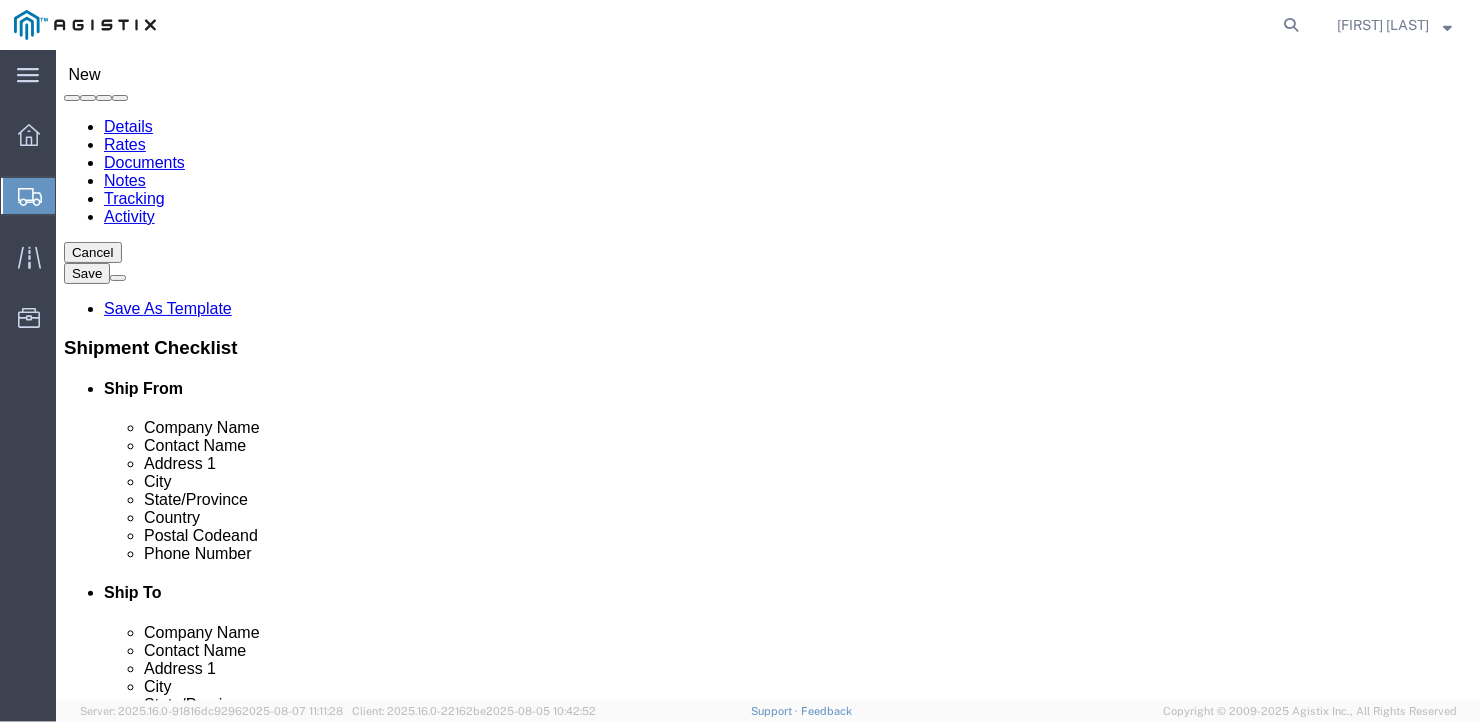 scroll, scrollTop: 0, scrollLeft: 0, axis: both 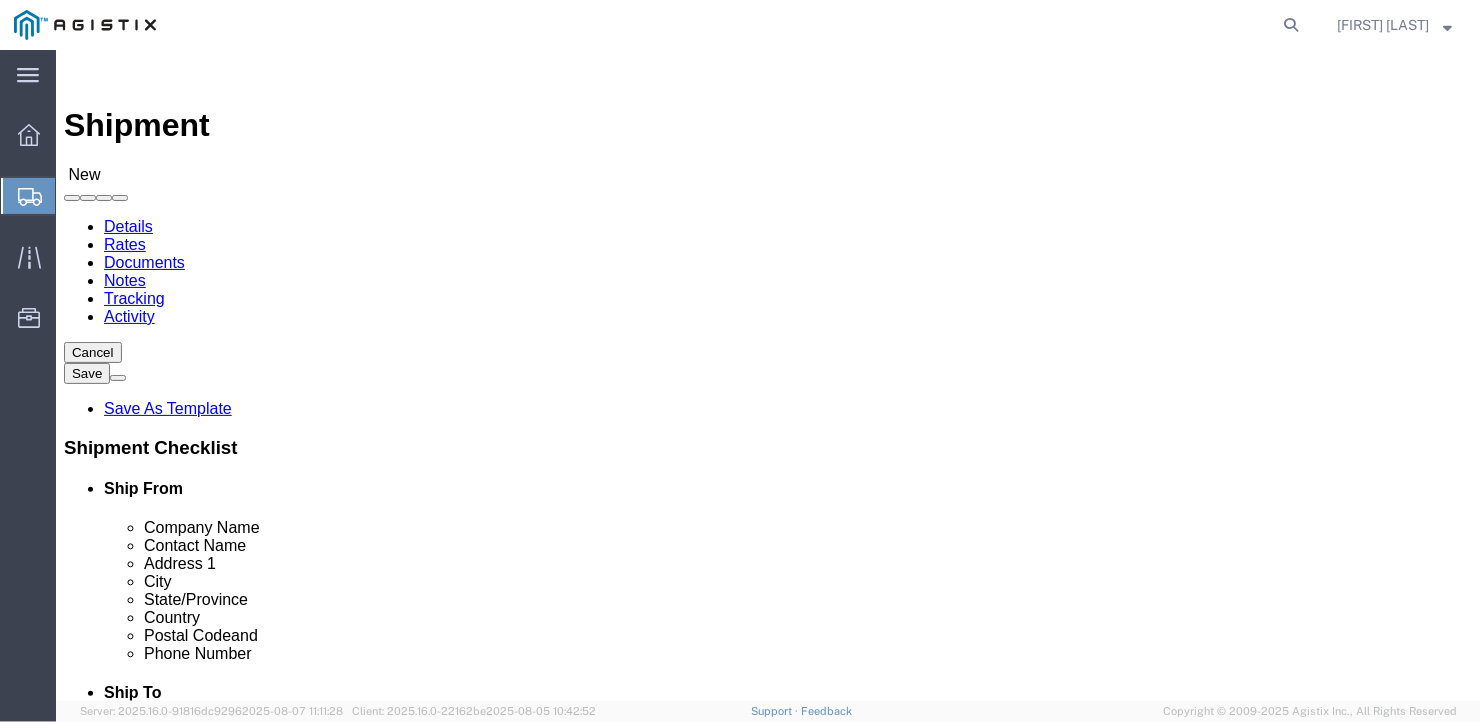 click on "Select Bath - 50 YARD REC Washington St Bath - 700 Washington Stop 1 Brunswick - Bath Rd Brunswick - Church Rd Brunswick - Industrial Brunswick - Mallett Brunswick - Old Rt 1 Hardings Plant Brunswick - State Rd Consolidated Warehouse West Bath West Bath Warehouse" 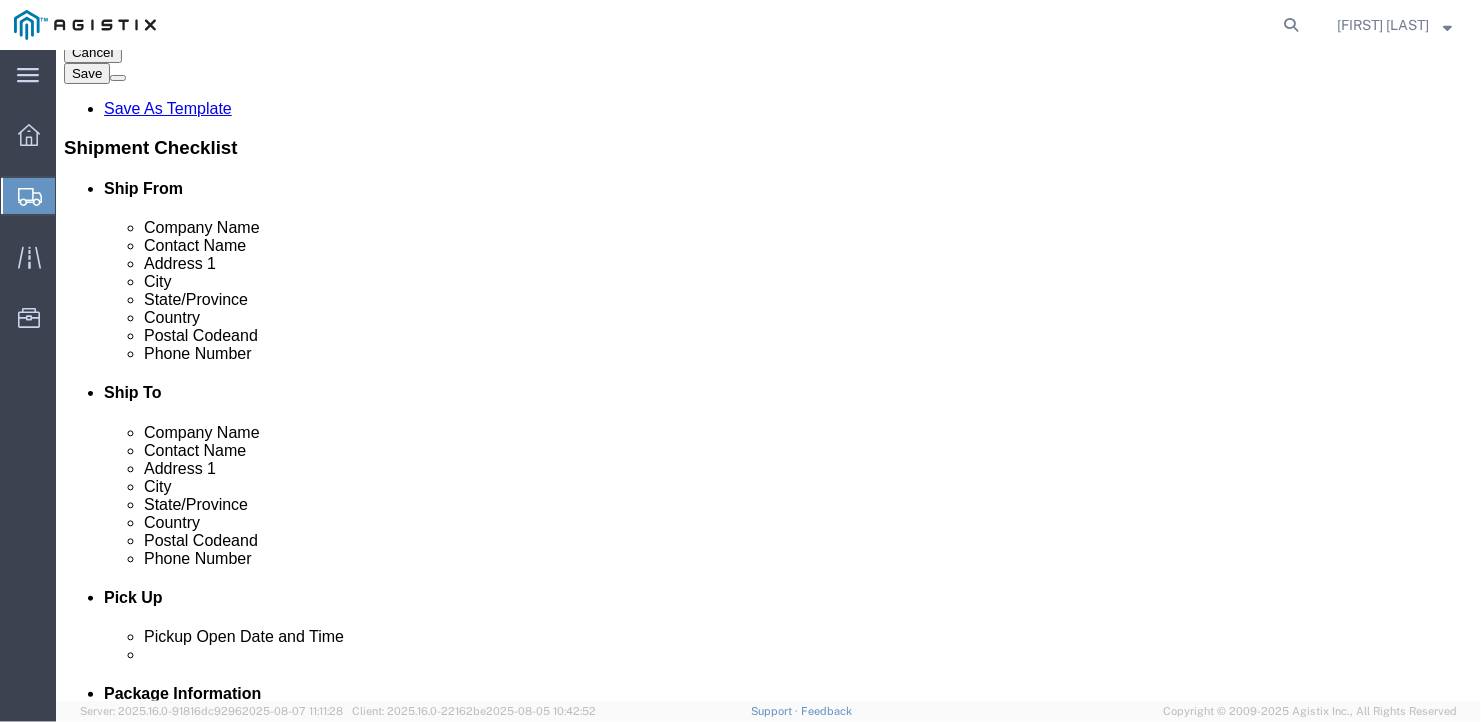 scroll, scrollTop: 400, scrollLeft: 0, axis: vertical 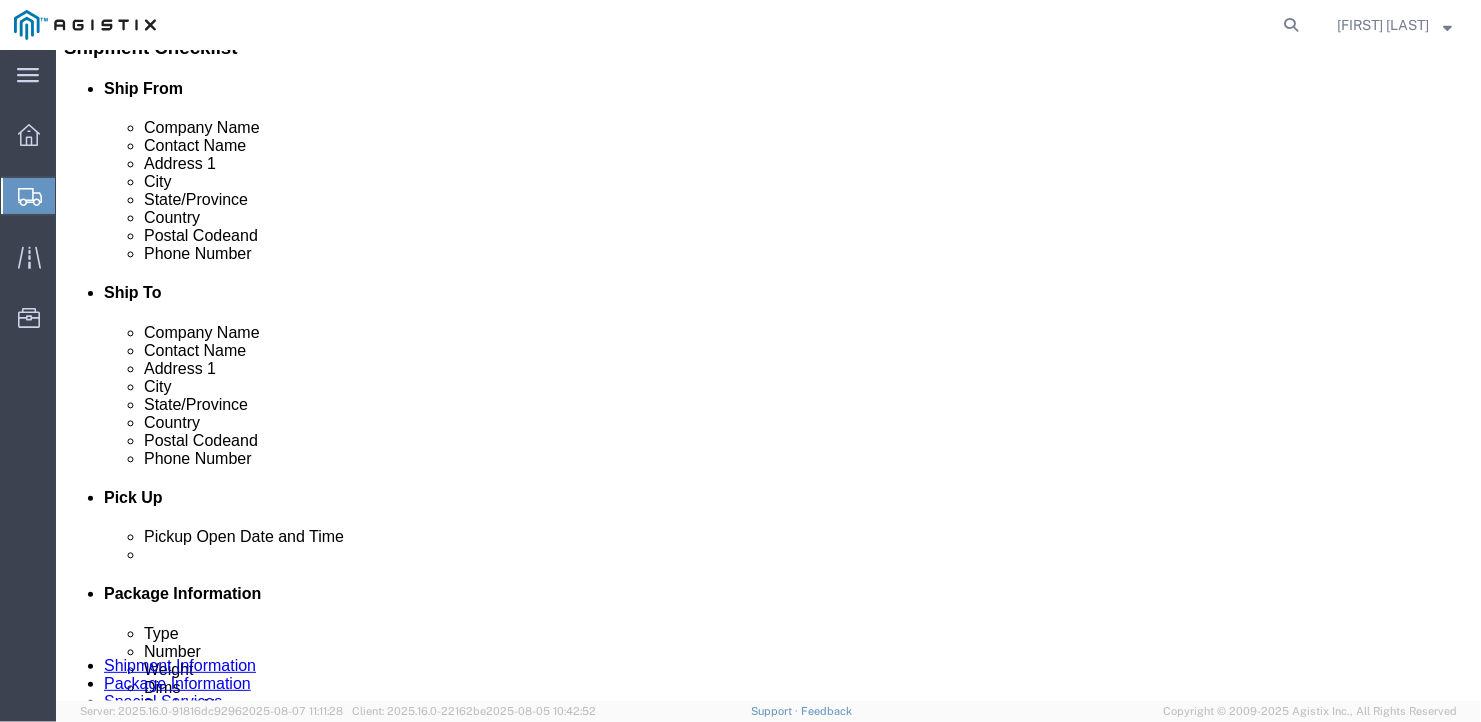 type on "Ben" 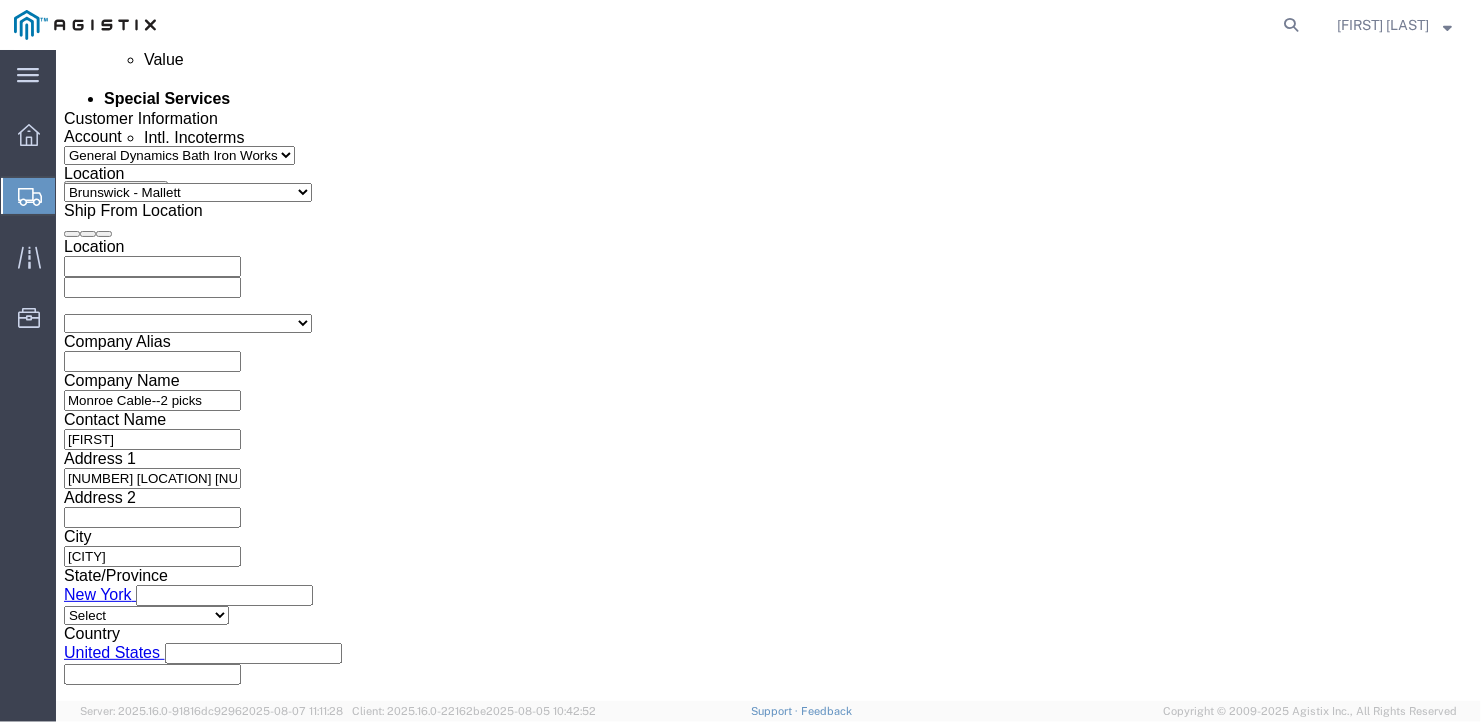 scroll, scrollTop: 1300, scrollLeft: 0, axis: vertical 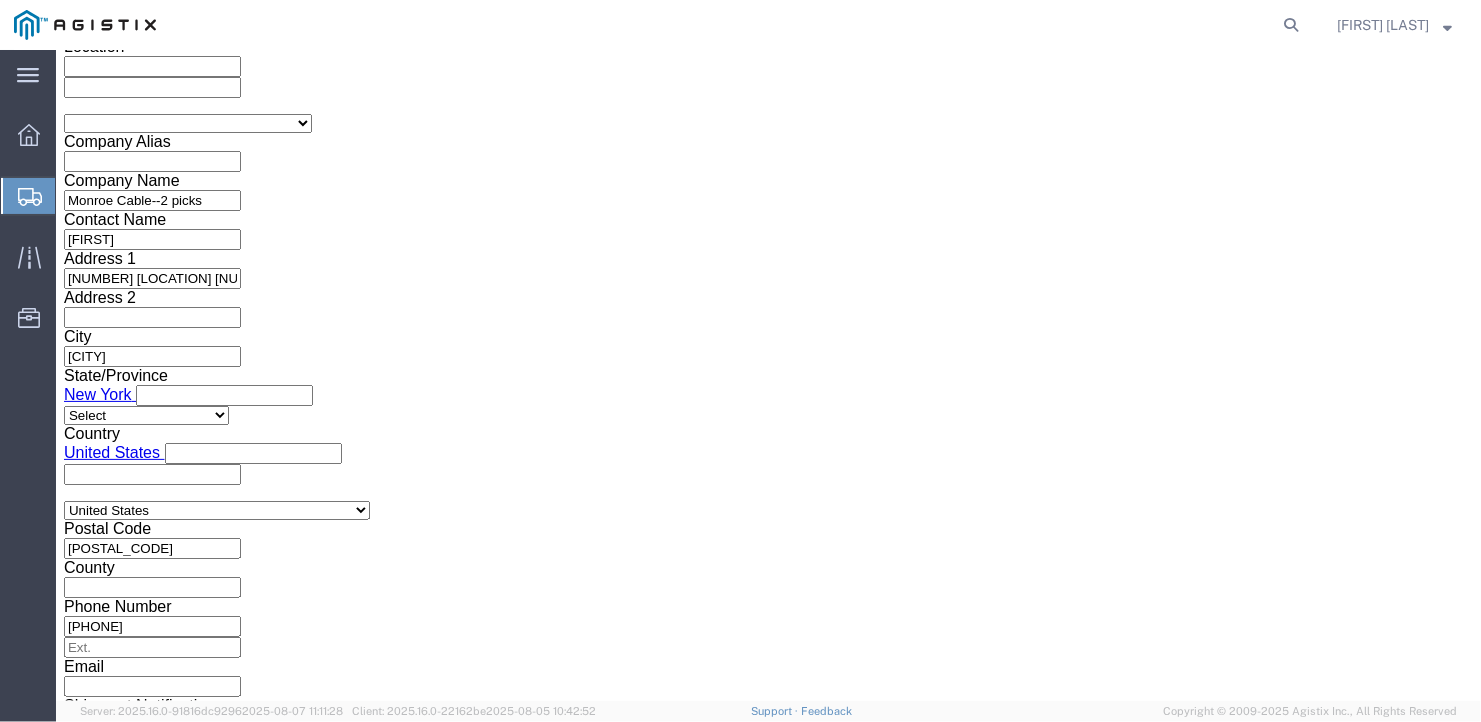 click on "Select Air Less than Truckload Multi-Leg Ocean Freight Rail Small Parcel Truckload" 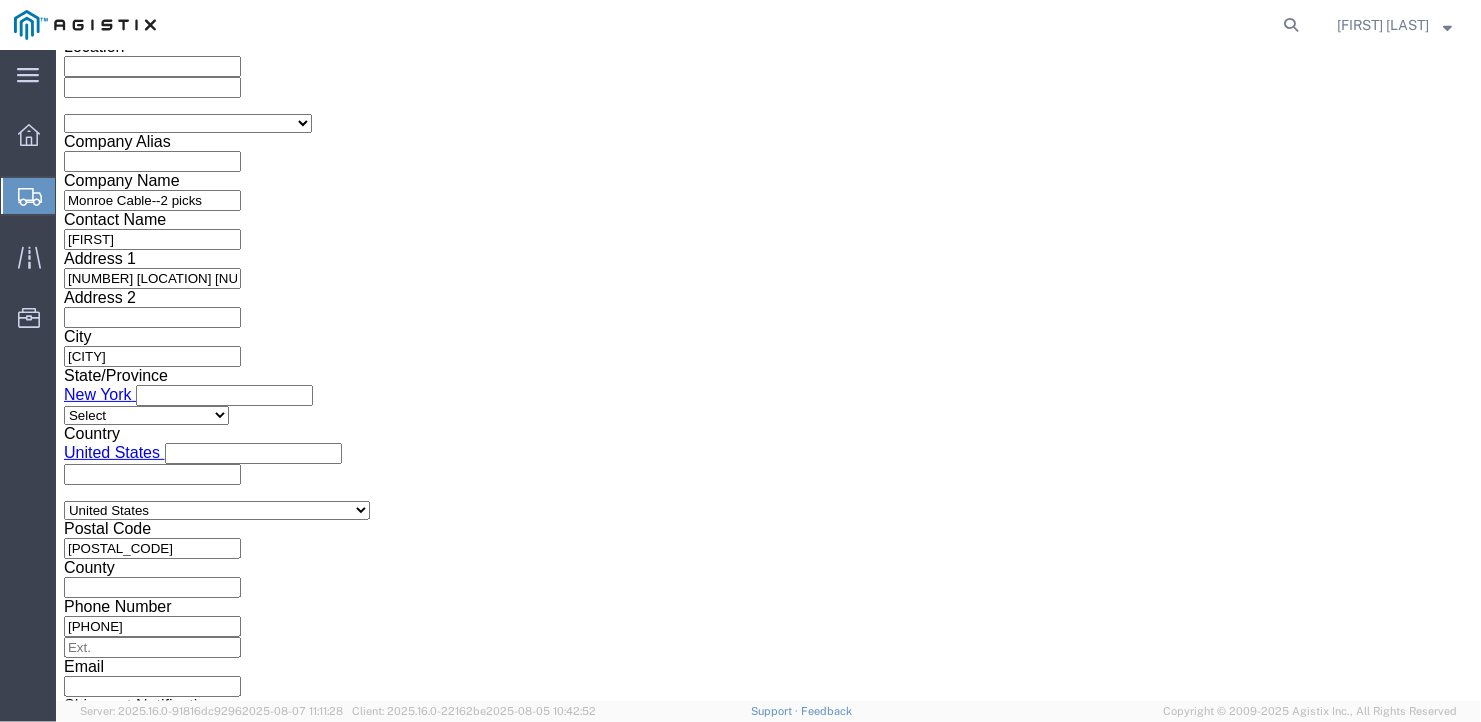 select on "TL" 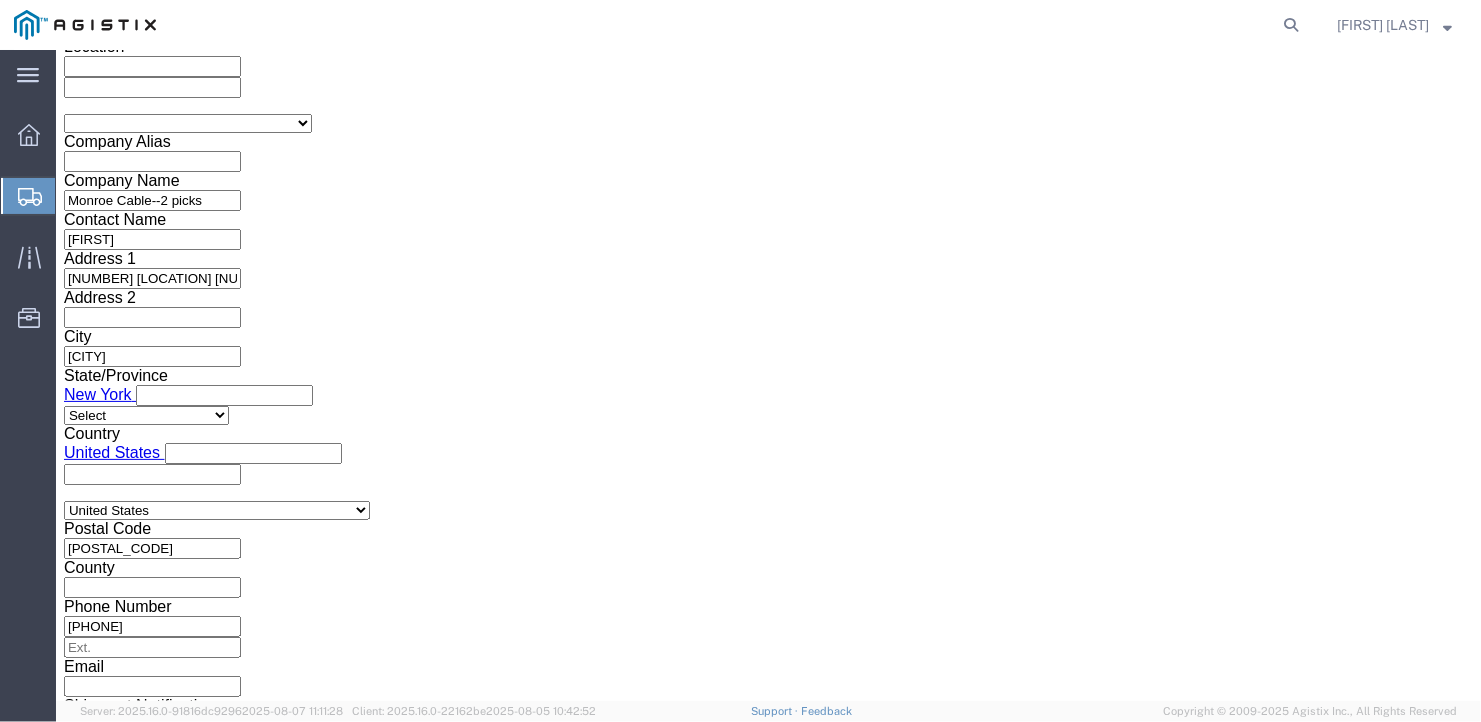 click on "Select Air Less than Truckload Multi-Leg Ocean Freight Rail Small Parcel Truckload" 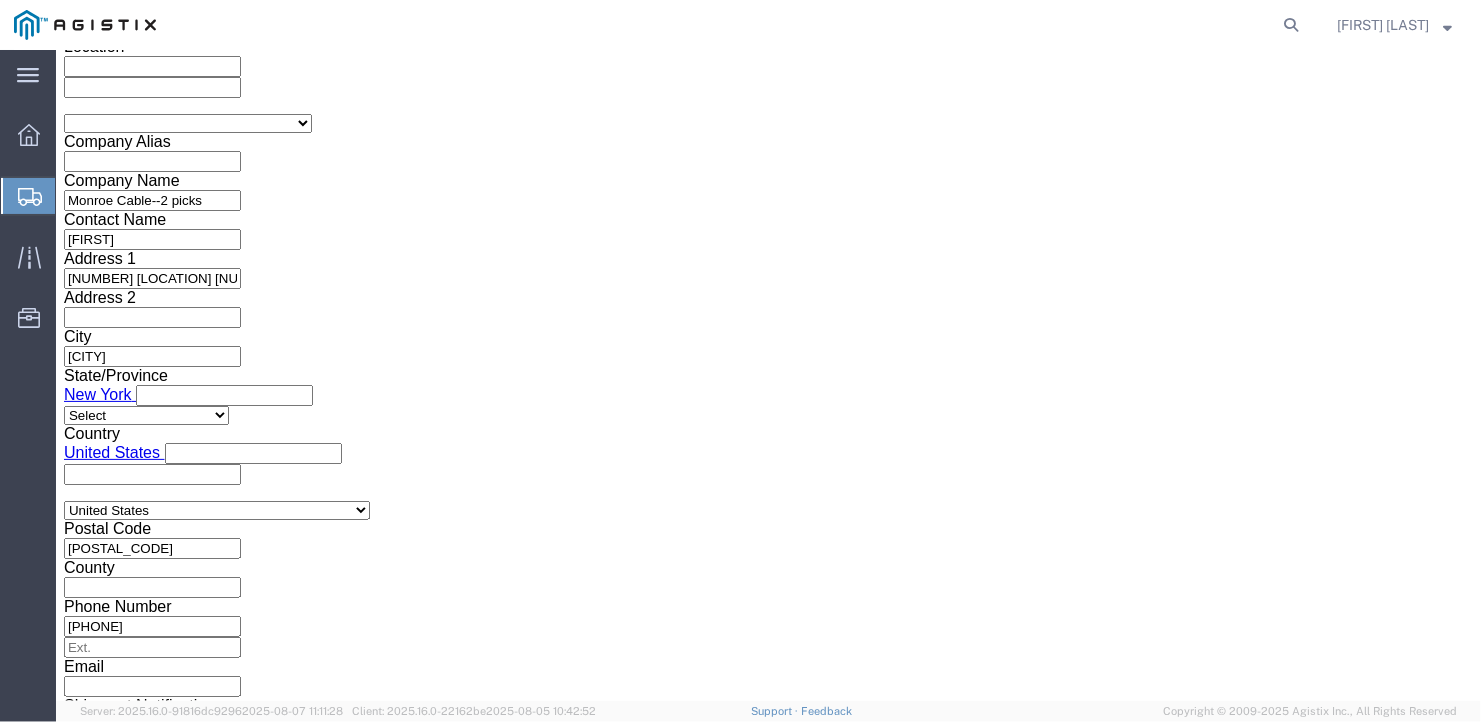 select on "FLBD" 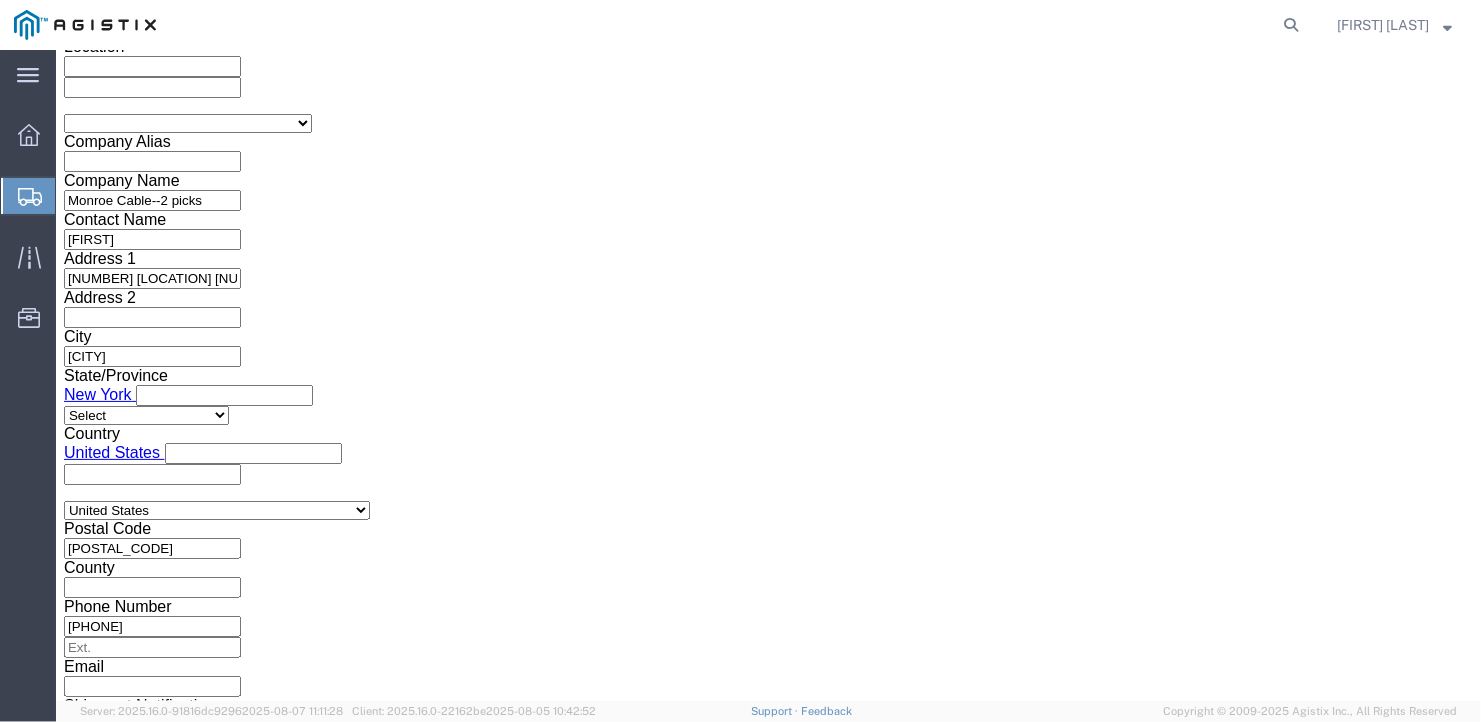 click on "Select 1-Ton (PSS) 10 Wheel 10 Yard Dump Truck 20 Yard Dump Truck Bobtail Bottom Dump Box Van Container Truck Curtain side DBL Bottom Dromedary Dry Bulk Tanker Dump End Dump Flat Bed Low Boy Lowboy 4-Axle Lowboy 5-Axle Muck Out - Mini excavator Padded Van line Pickup Pickup Truck (1 ton) Pickup Truck (2 ton) Pickup/PSS Portable Sub and Dredge Puri-Vac Refrigerated Trailer Resin Resin Car Rocket Launcher Roll-Off Truck Semi Bottom Standard Dry Van Step Deck Straight Super 10 Super Dump Tanker Transfer Truck Vacuum Truck" 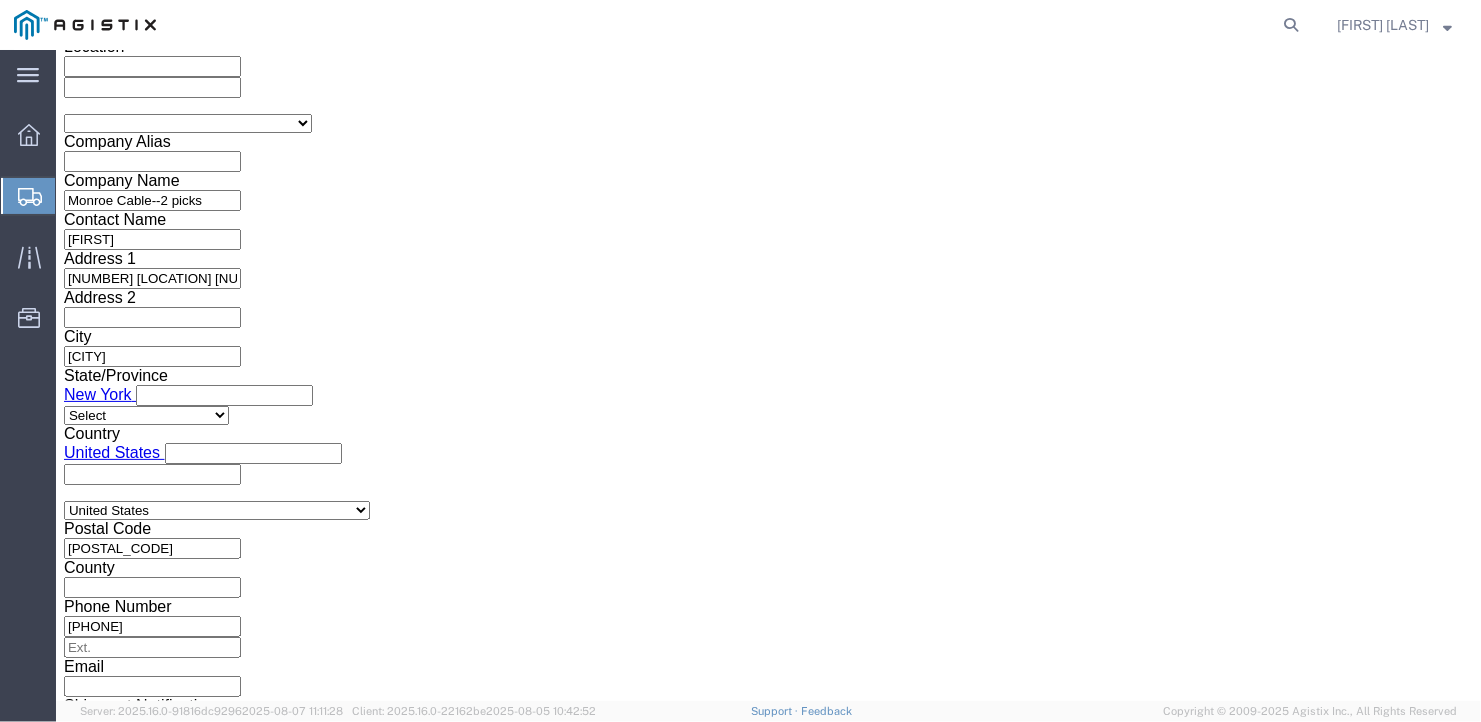 select on "53FT" 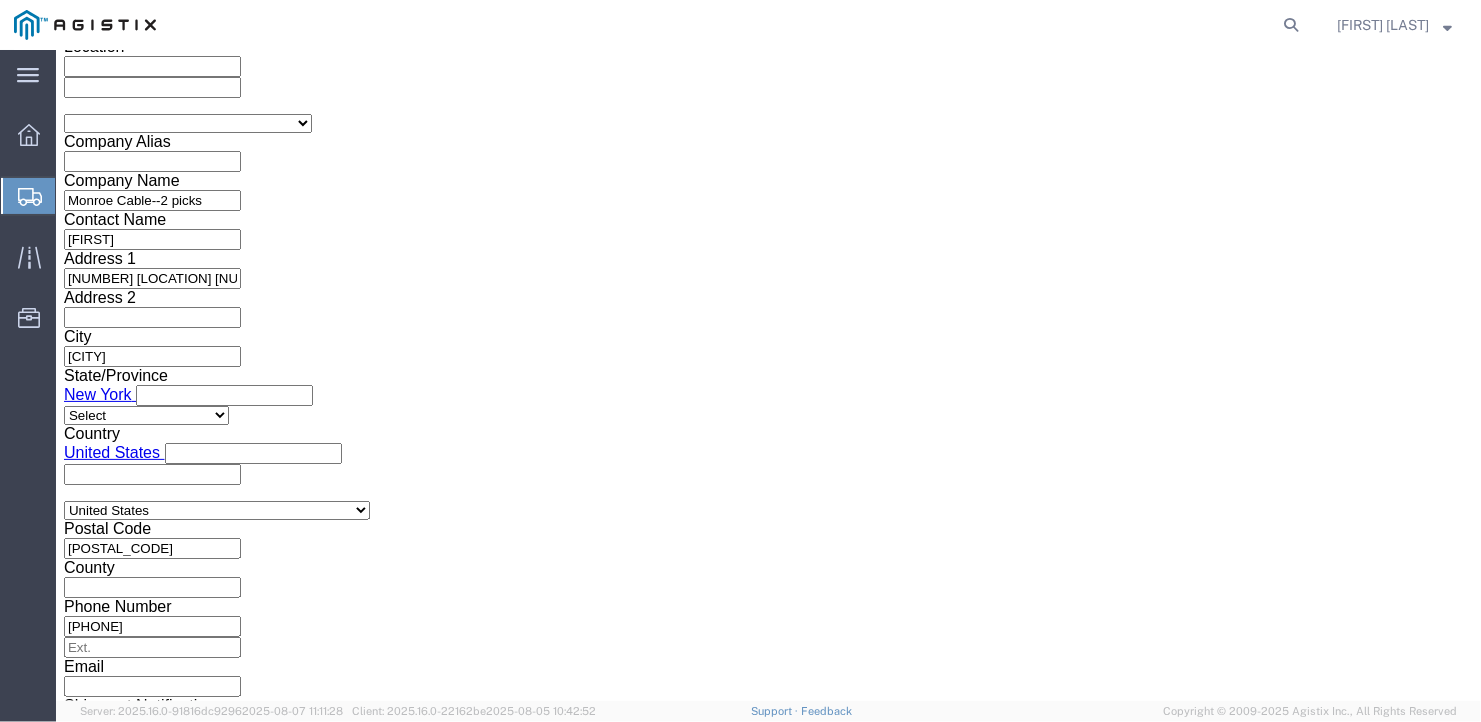 click on "Select 35 Feet 20 Feet 28 Feet 53 Feet 40 Feet 48 Feet" 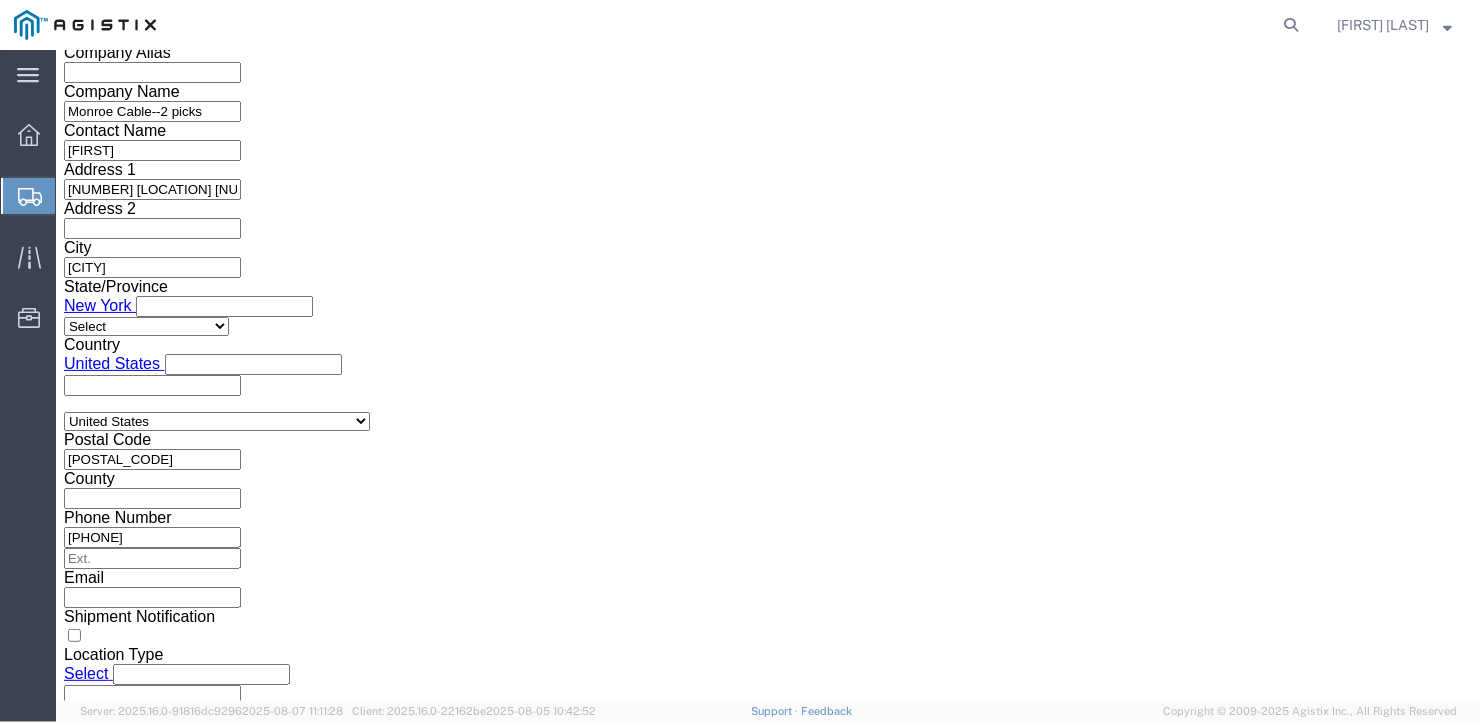 click on "Continue" 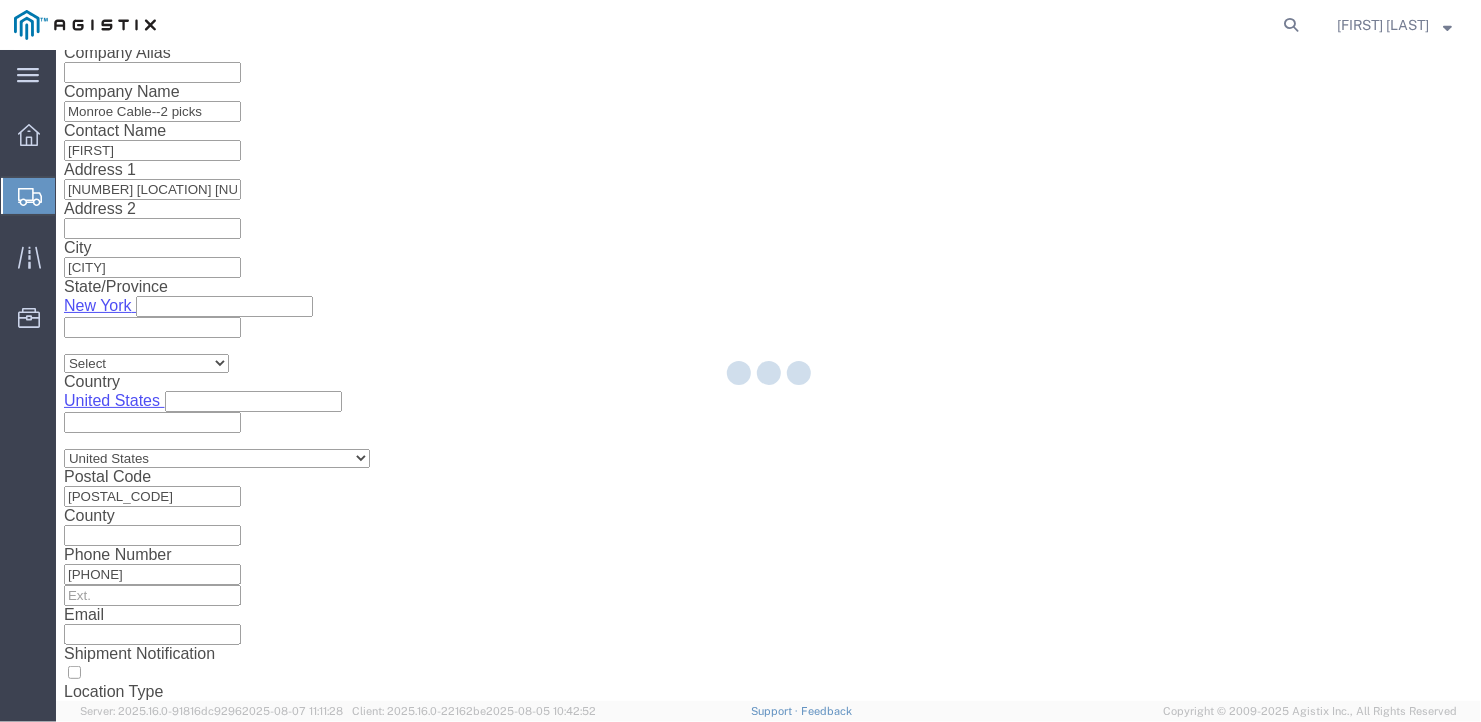scroll, scrollTop: 23, scrollLeft: 0, axis: vertical 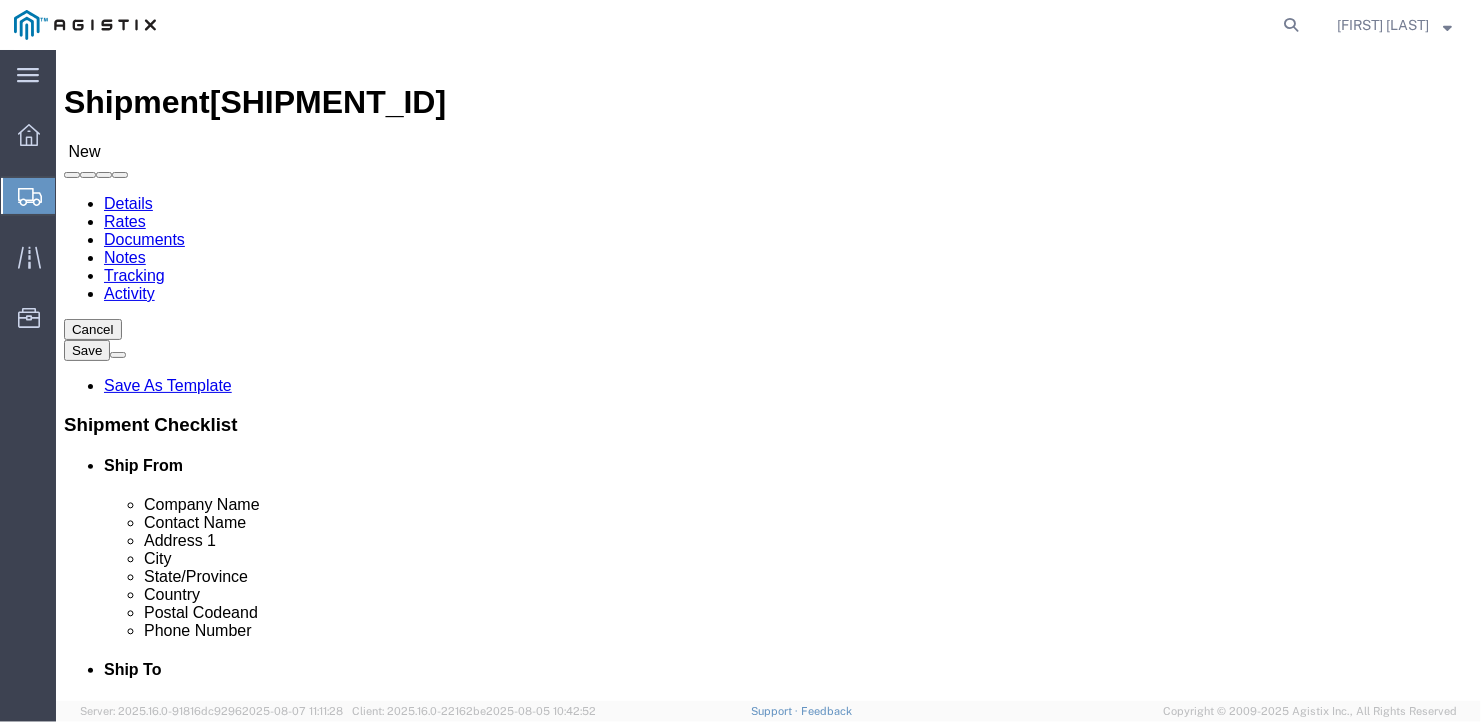 click on "Select Bale(s) Basket(s) Bolt(s) Bottle(s) Buckets Bulk Bundle(s) Can(s) Cardboard Box(es) Carton(s) Case(s) Cask(s) Crate(s) Crating Bid Required Cylinder(s) Drum(s) (Fiberboard) Drum(s) (Metal) Drum(s) (Plastic) Large Box Loose Agricultrural Product Medium Box Naked Cargo (UnPackaged) PAK Pail(s) Pallet(s) Oversized (Not Stackable) Pallet(s) Oversized (Stackable) Pallet(s) Standard (Not Stackable) Pallet(s) Standard (Stackable) Rack Roll(s) Skid(s) Slipsheet Small Box Tube Vendor Packaging Your Packaging" 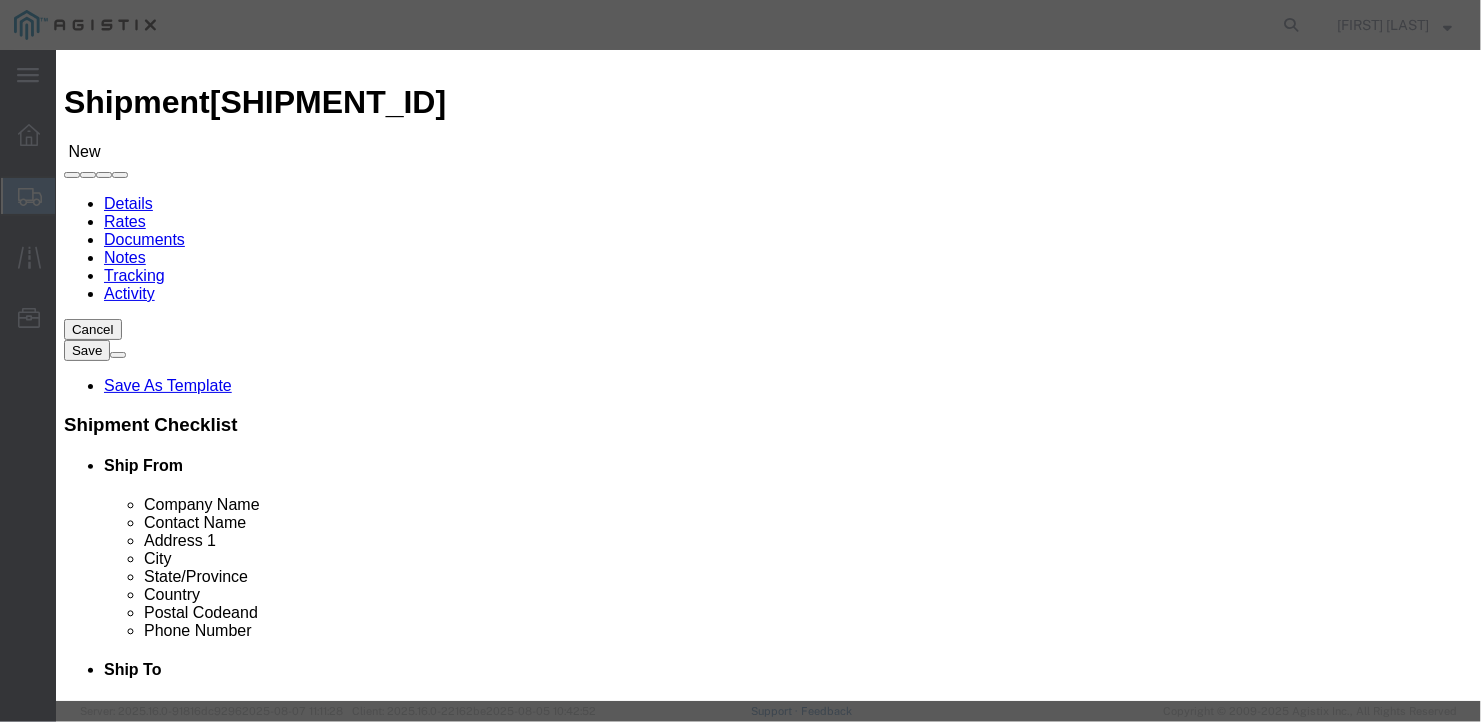 click 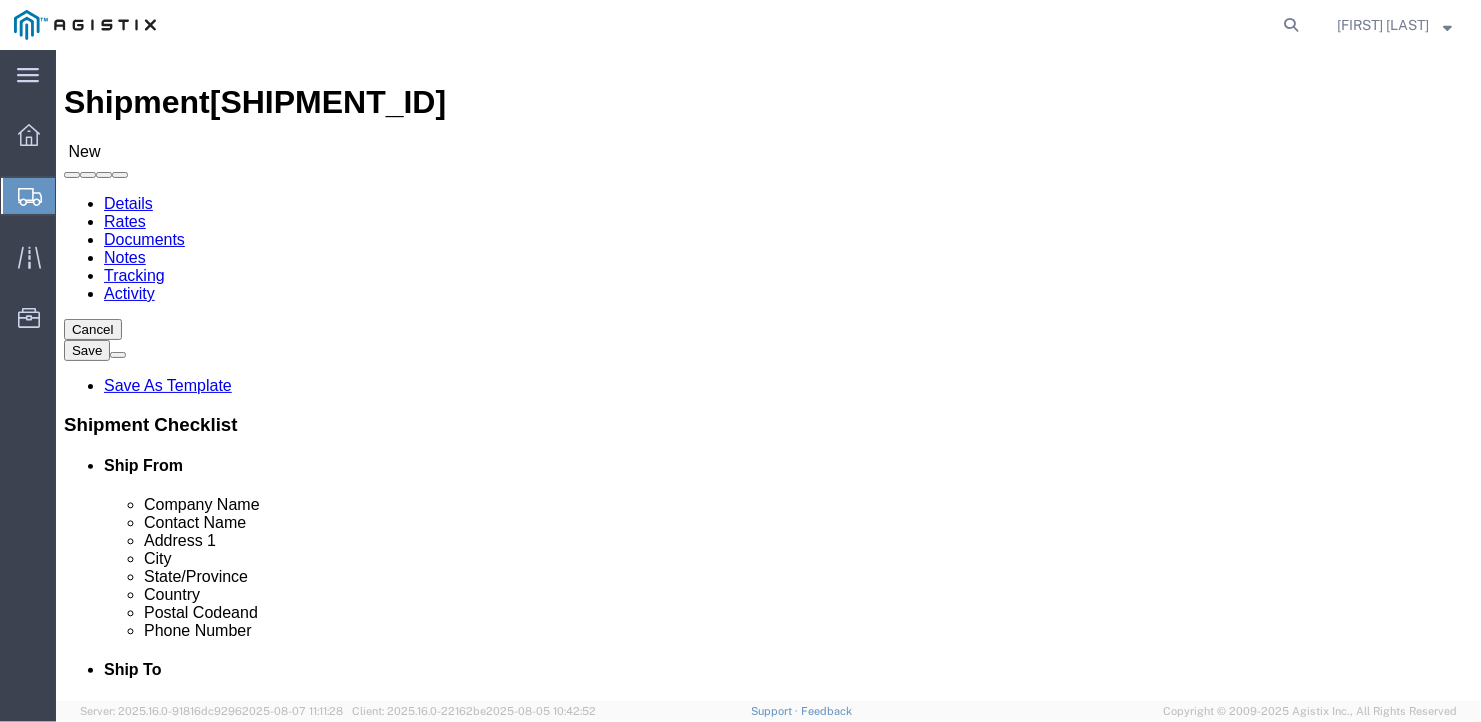 click on "Rate Shipment" 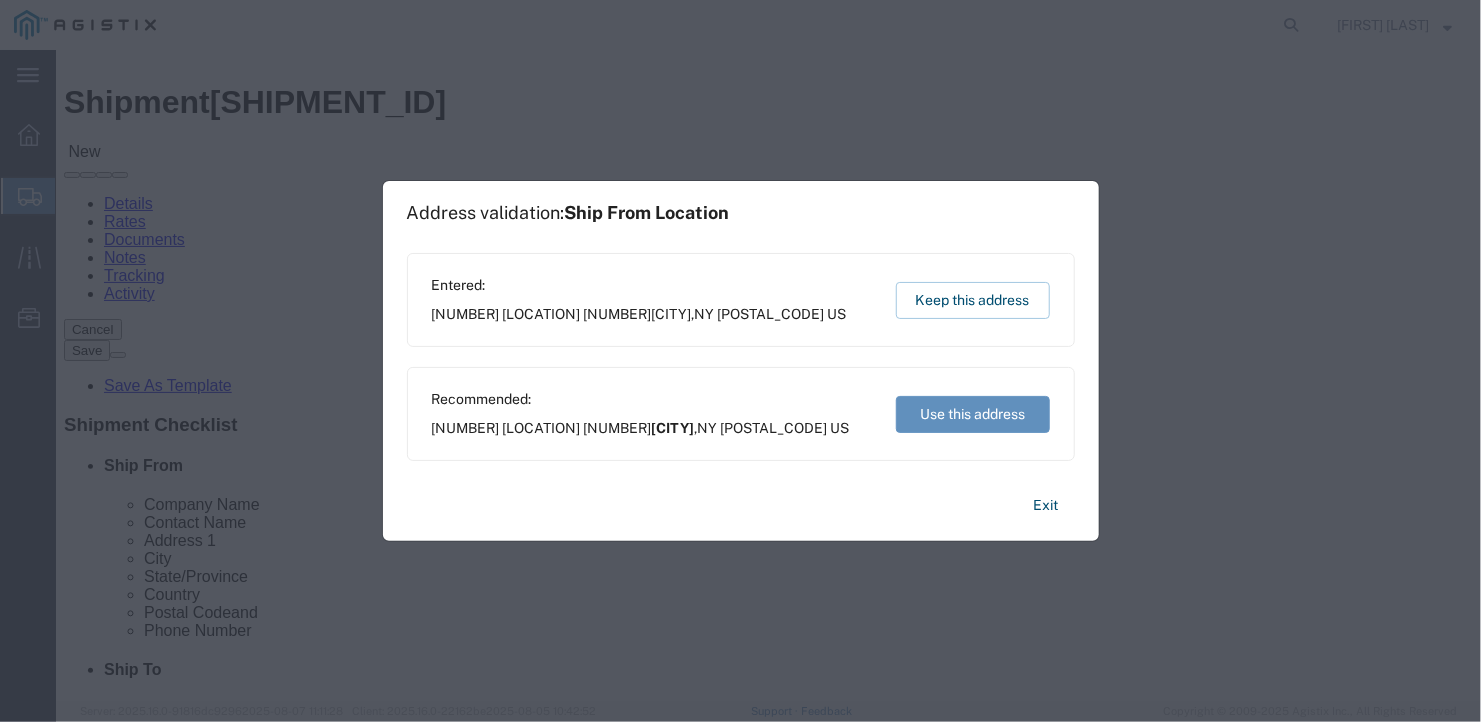 click on "Use this address" 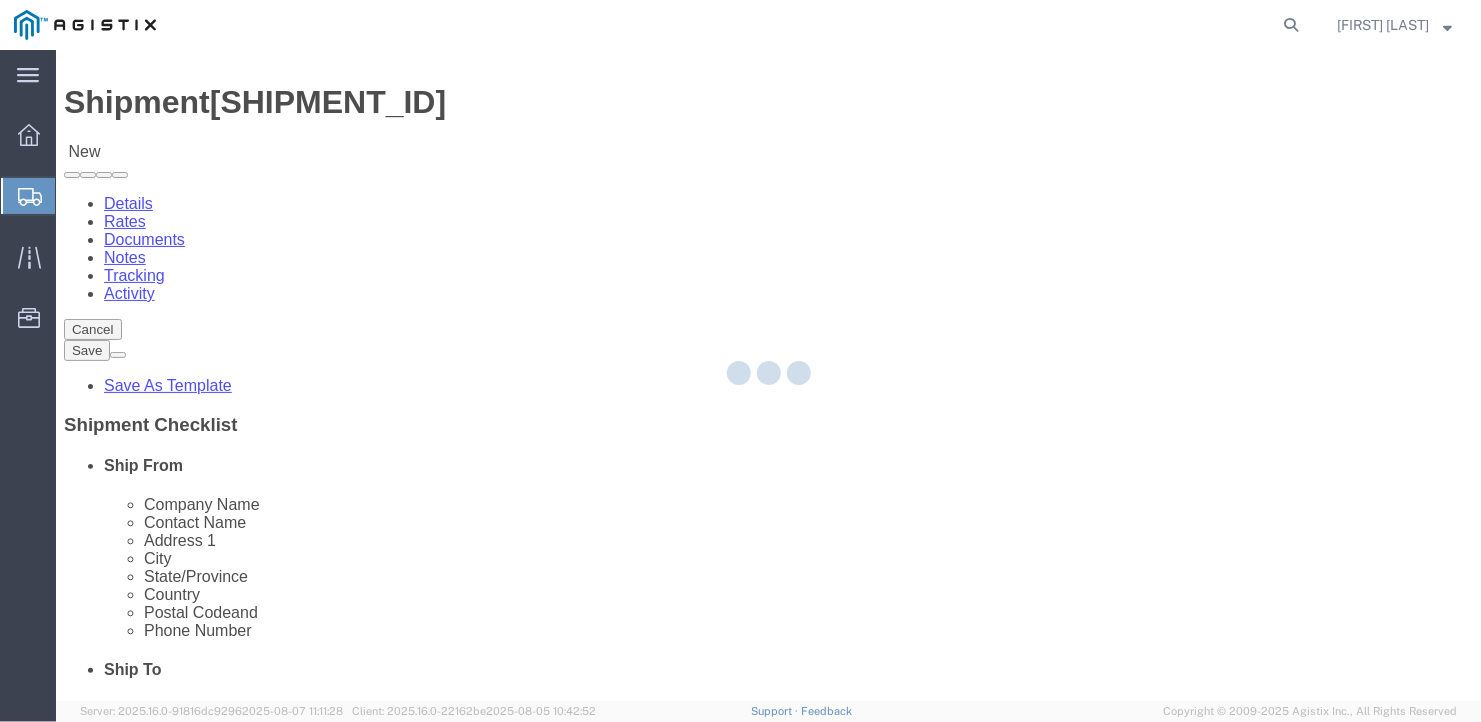 select on "ROLL" 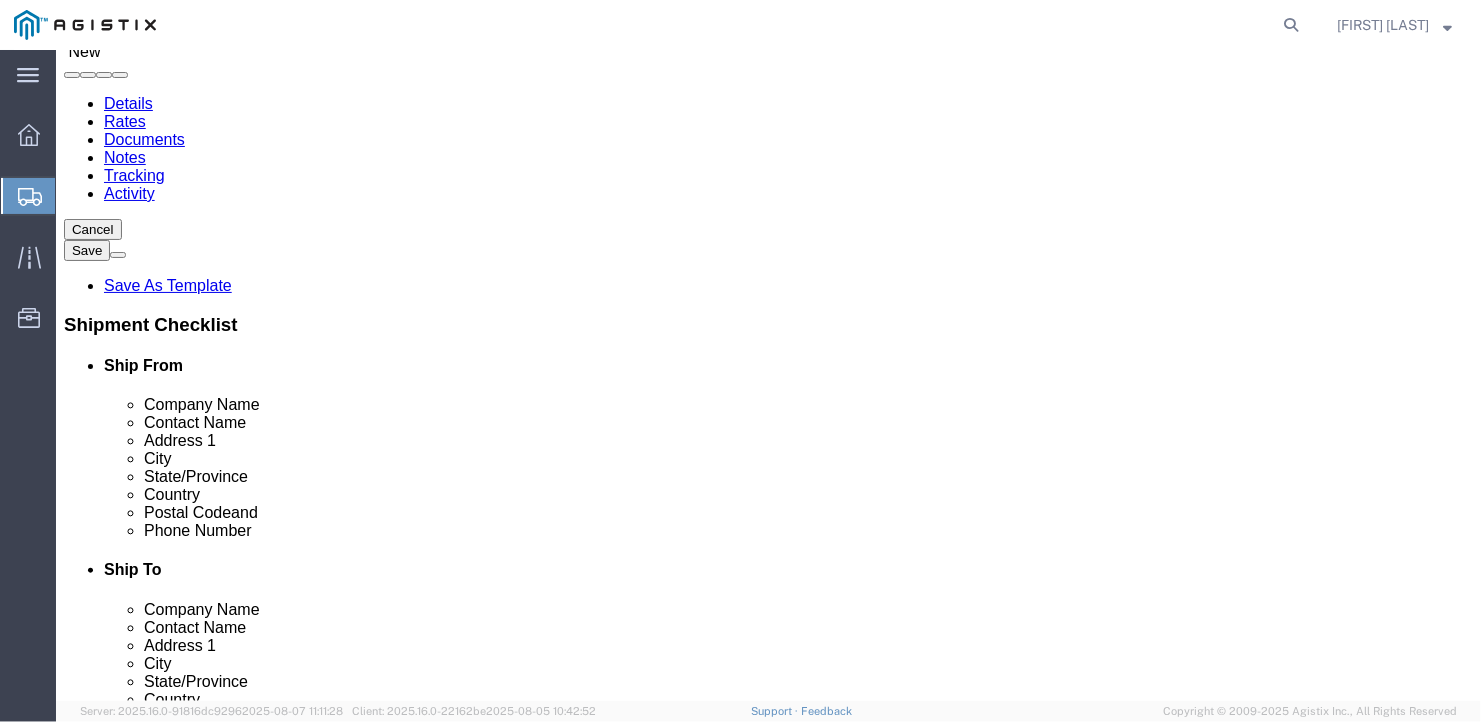 scroll, scrollTop: 223, scrollLeft: 0, axis: vertical 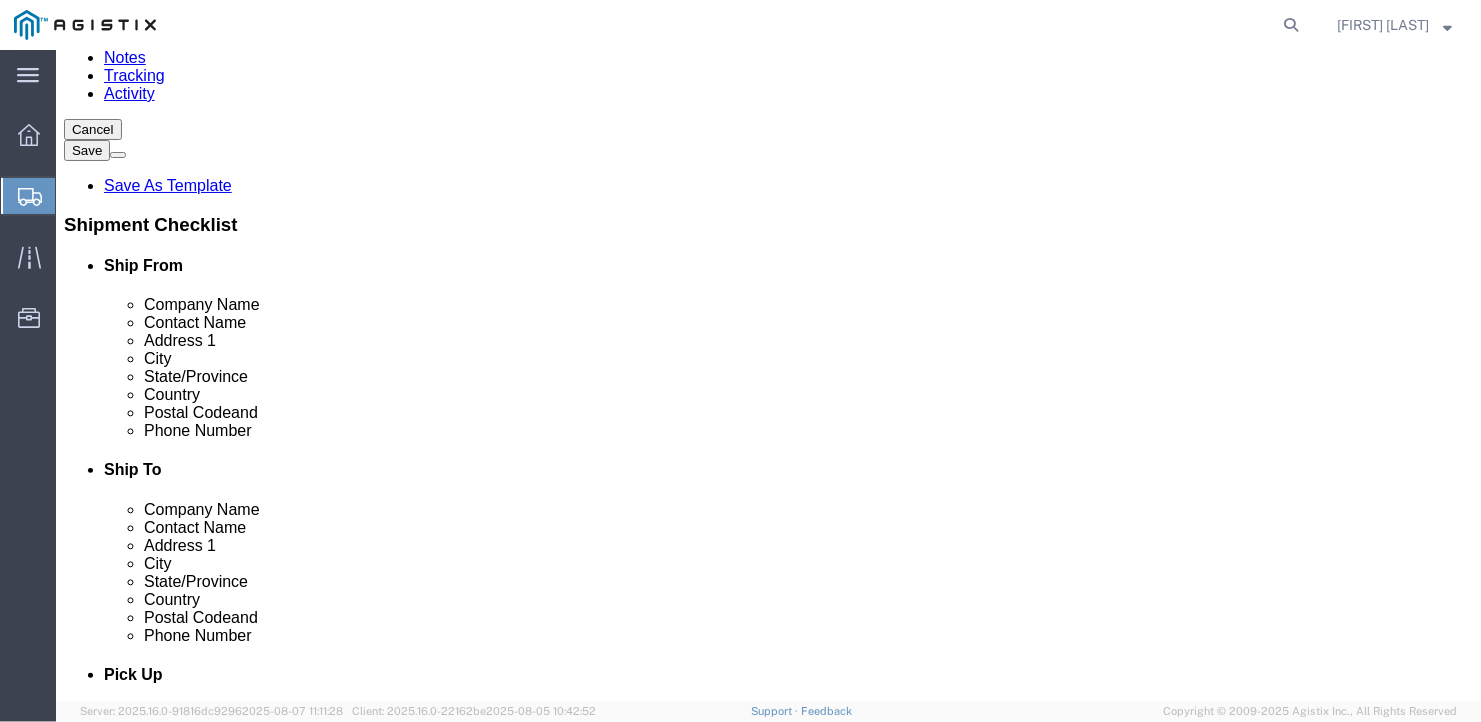 click on "17.00 Each" 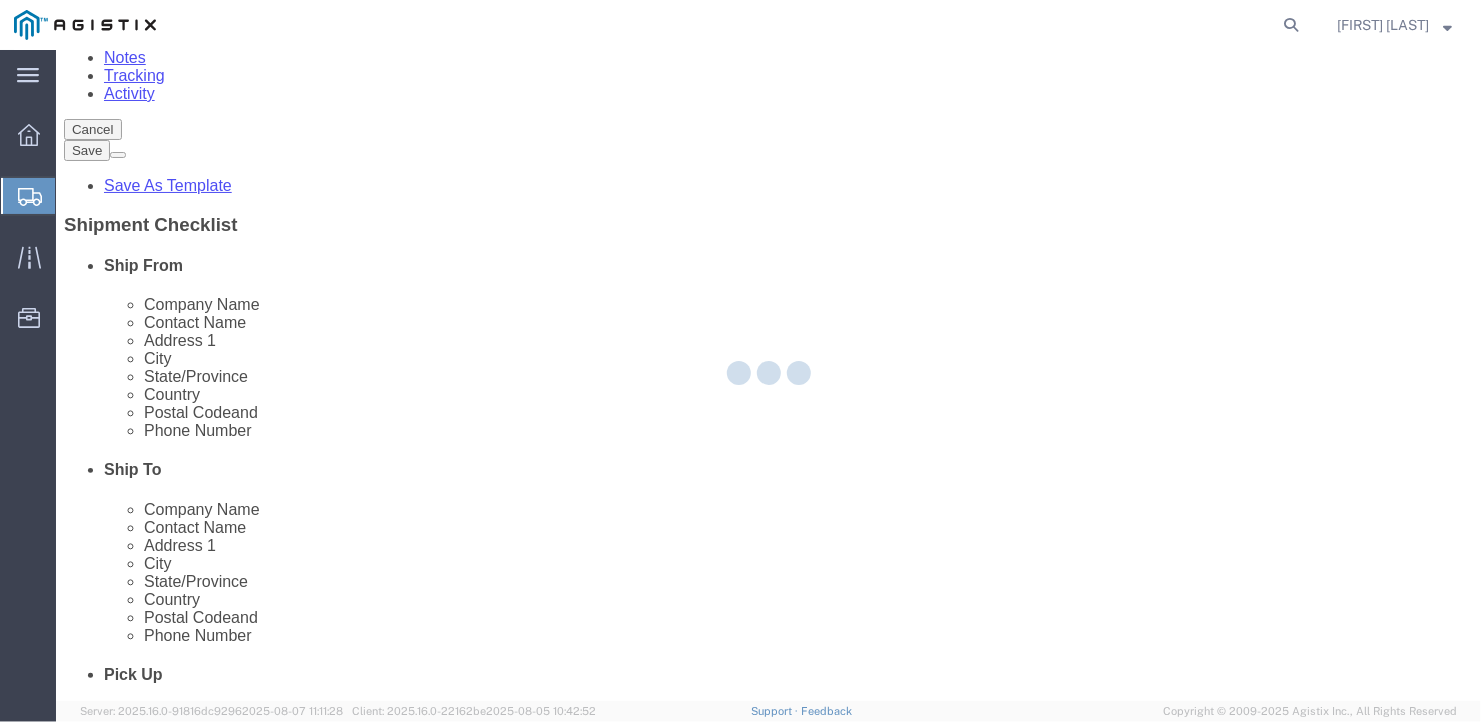 scroll, scrollTop: 141, scrollLeft: 0, axis: vertical 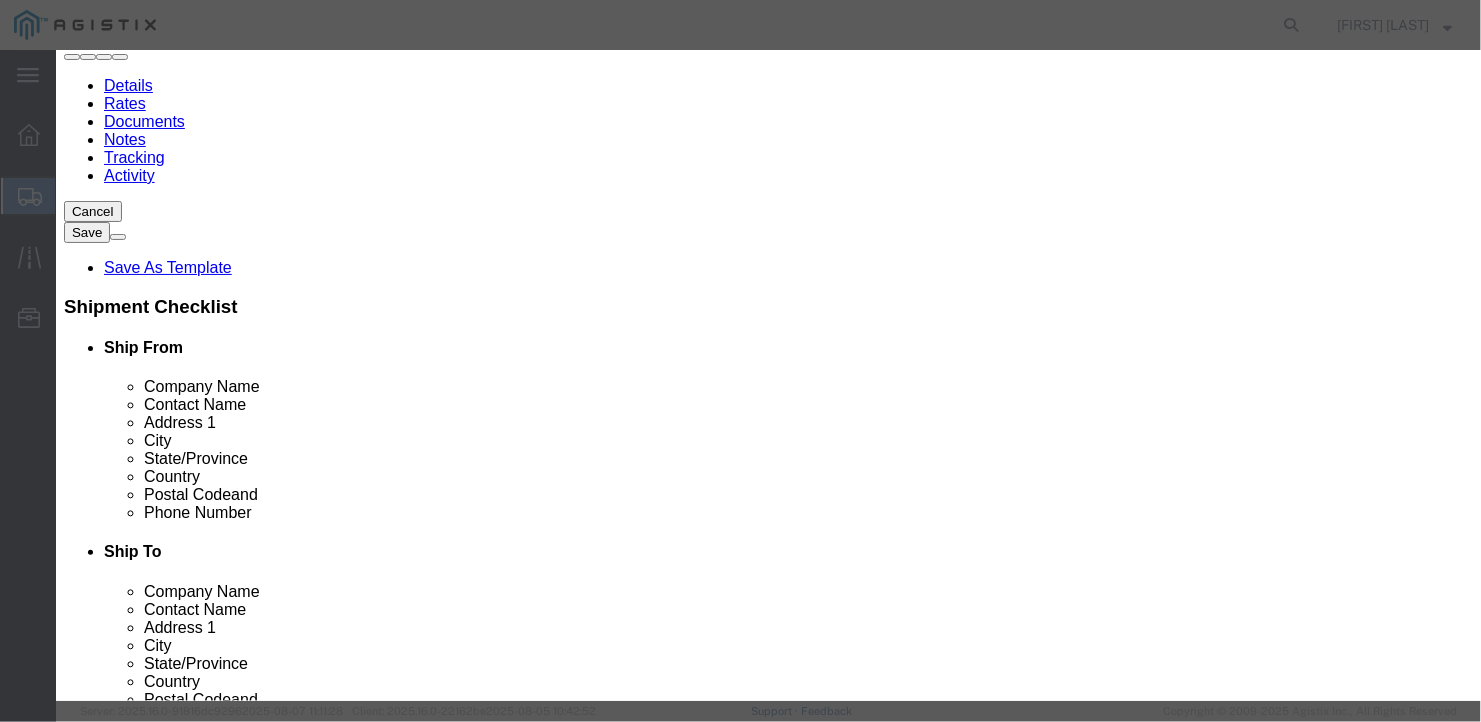 drag, startPoint x: 393, startPoint y: 282, endPoint x: 315, endPoint y: 279, distance: 78.05767 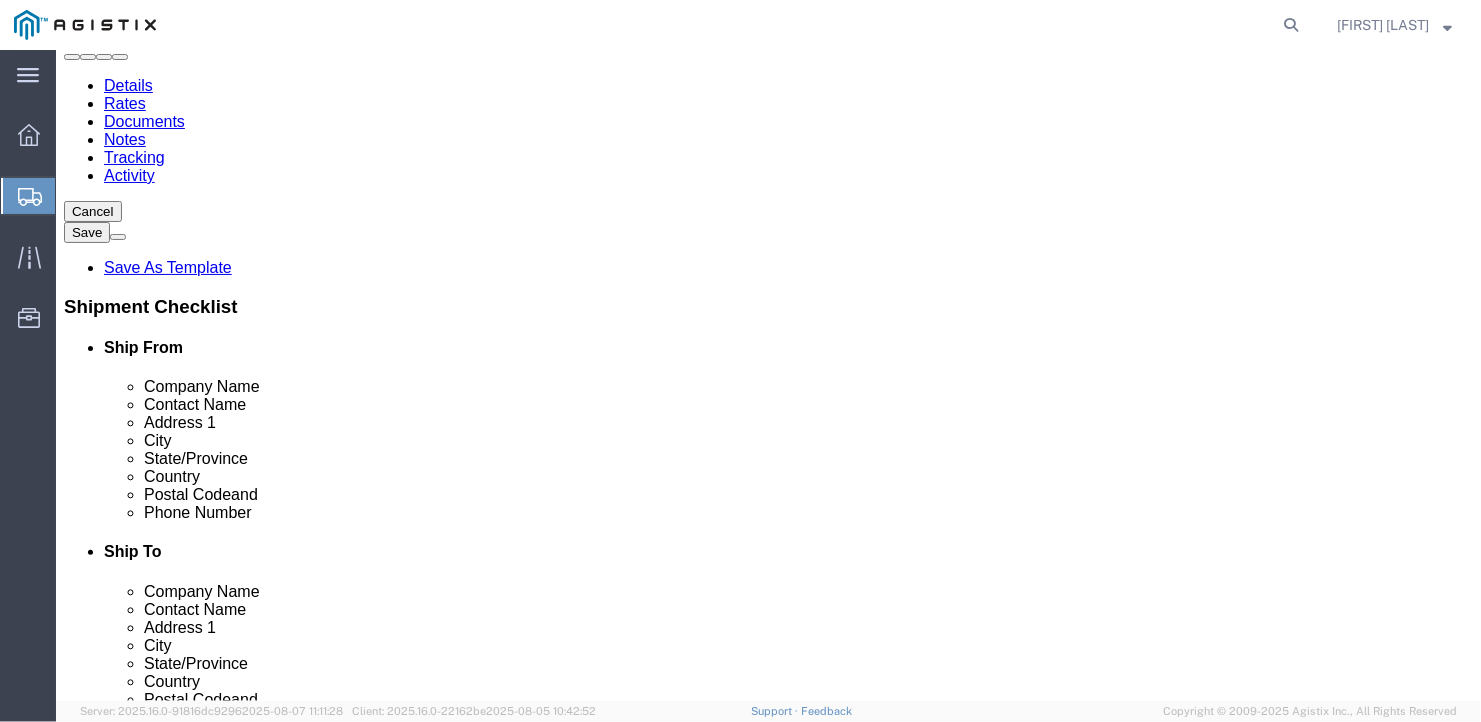 click on "Rate Shipment" 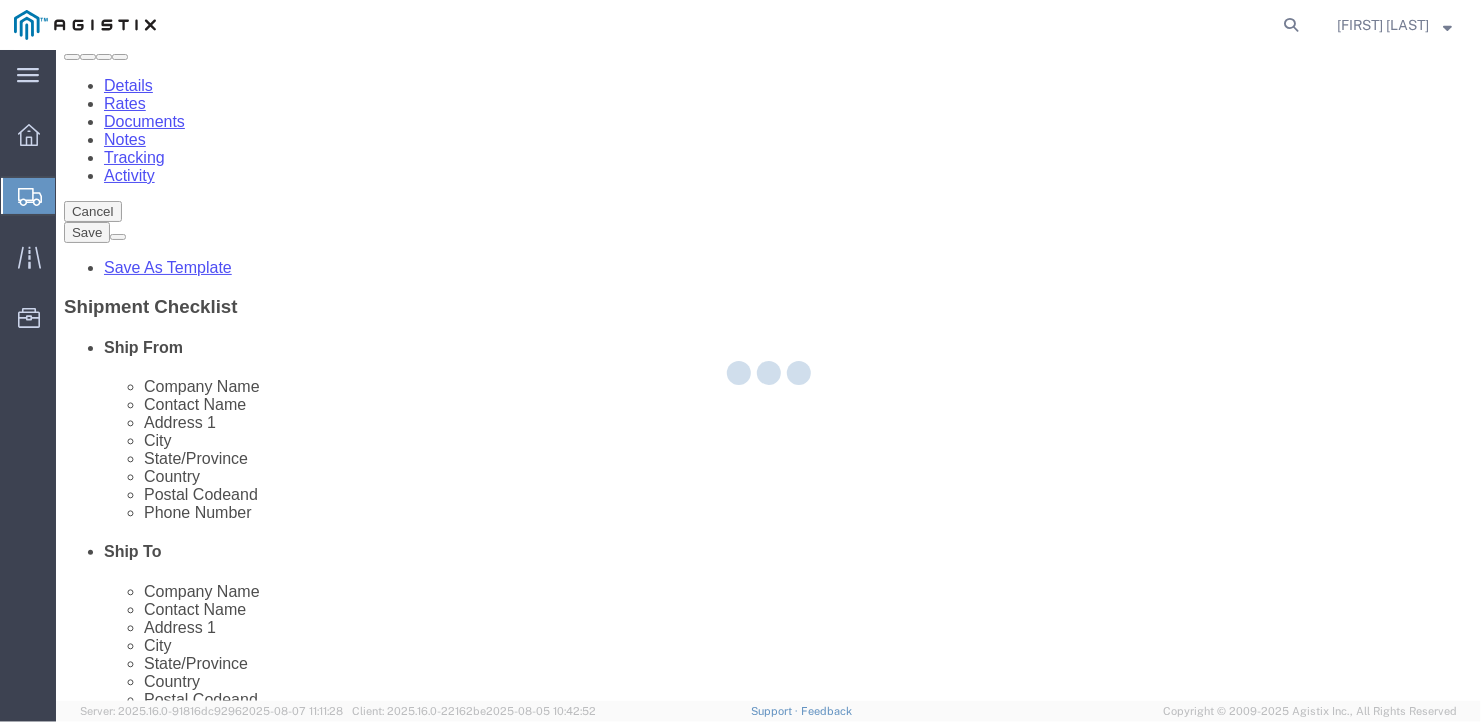 scroll, scrollTop: 0, scrollLeft: 0, axis: both 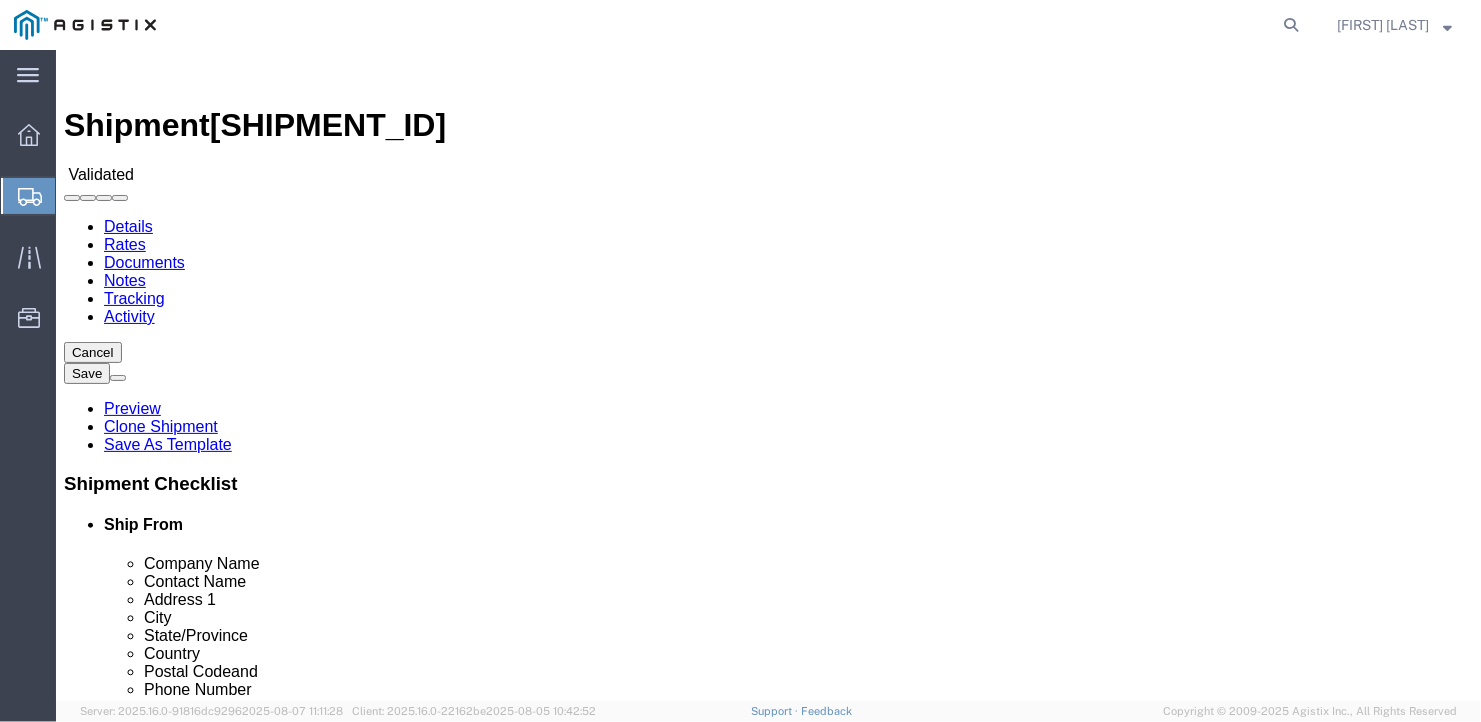 click on "Book Manually" at bounding box center (114, 1185) 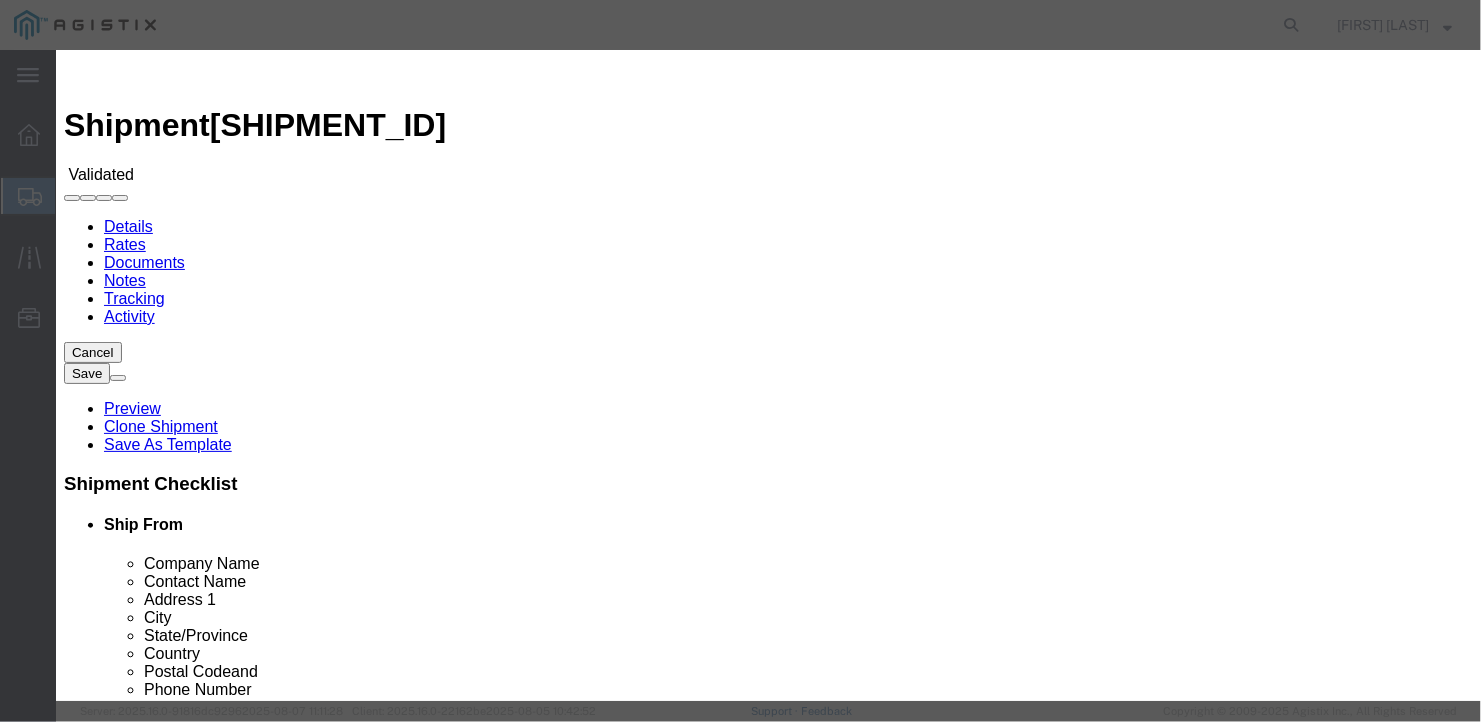 click on "Select LLP" at bounding box center (142, 1291) 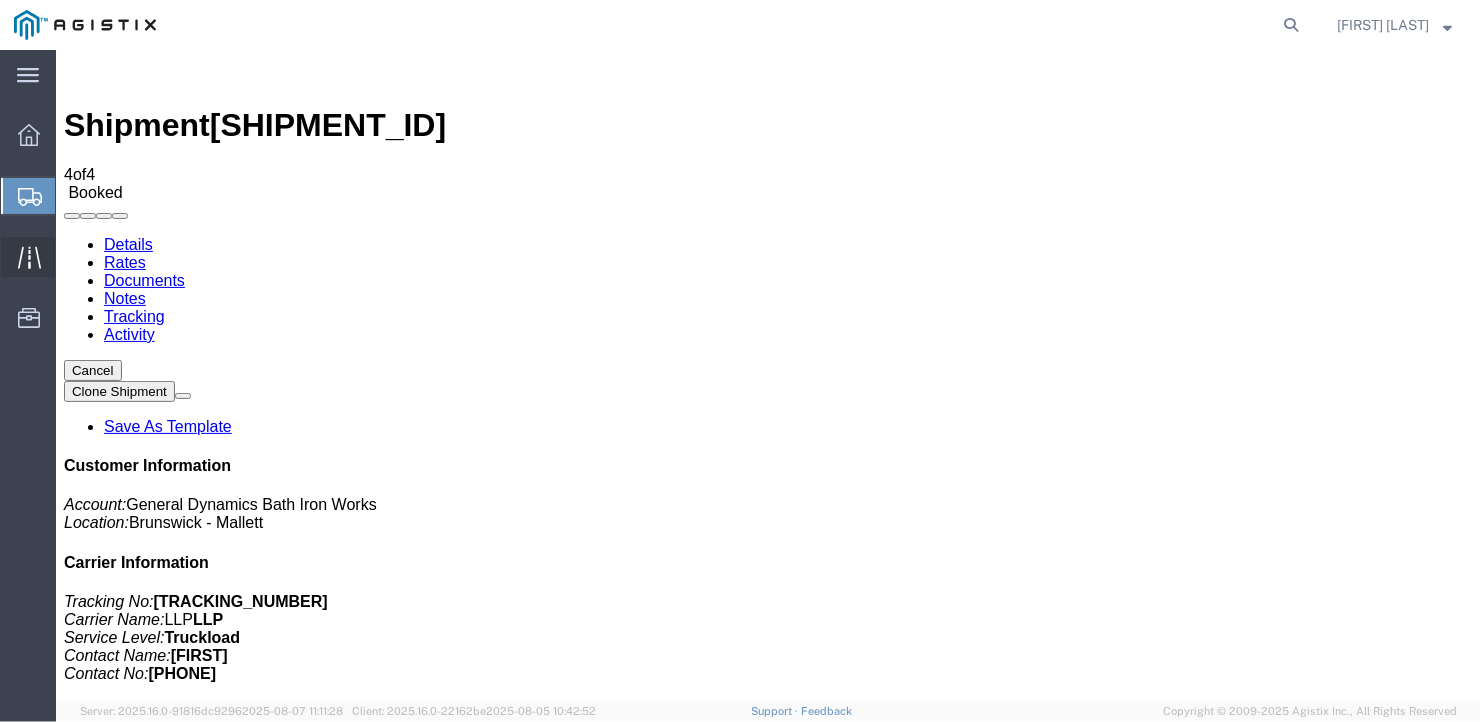click on "Traffic" 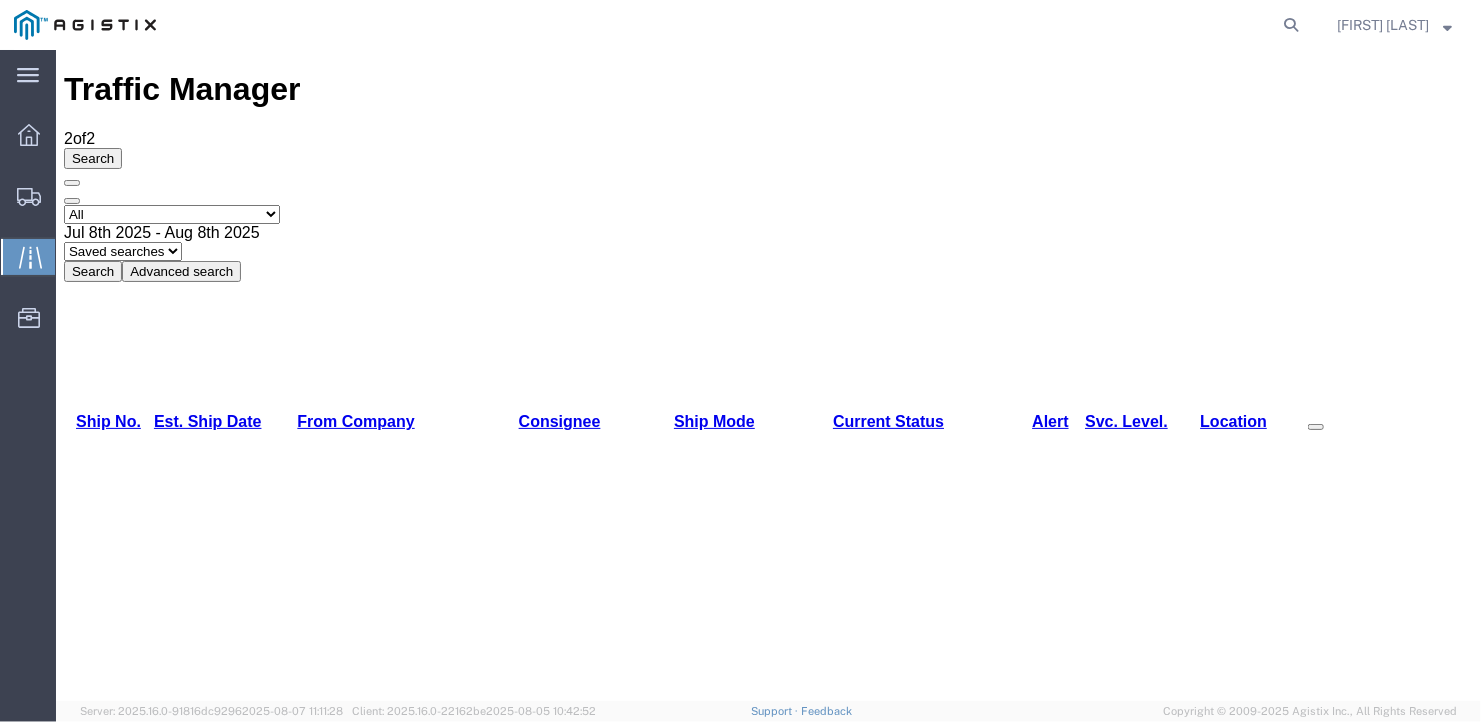 click on "Print Detail" at bounding box center [1424, 934] 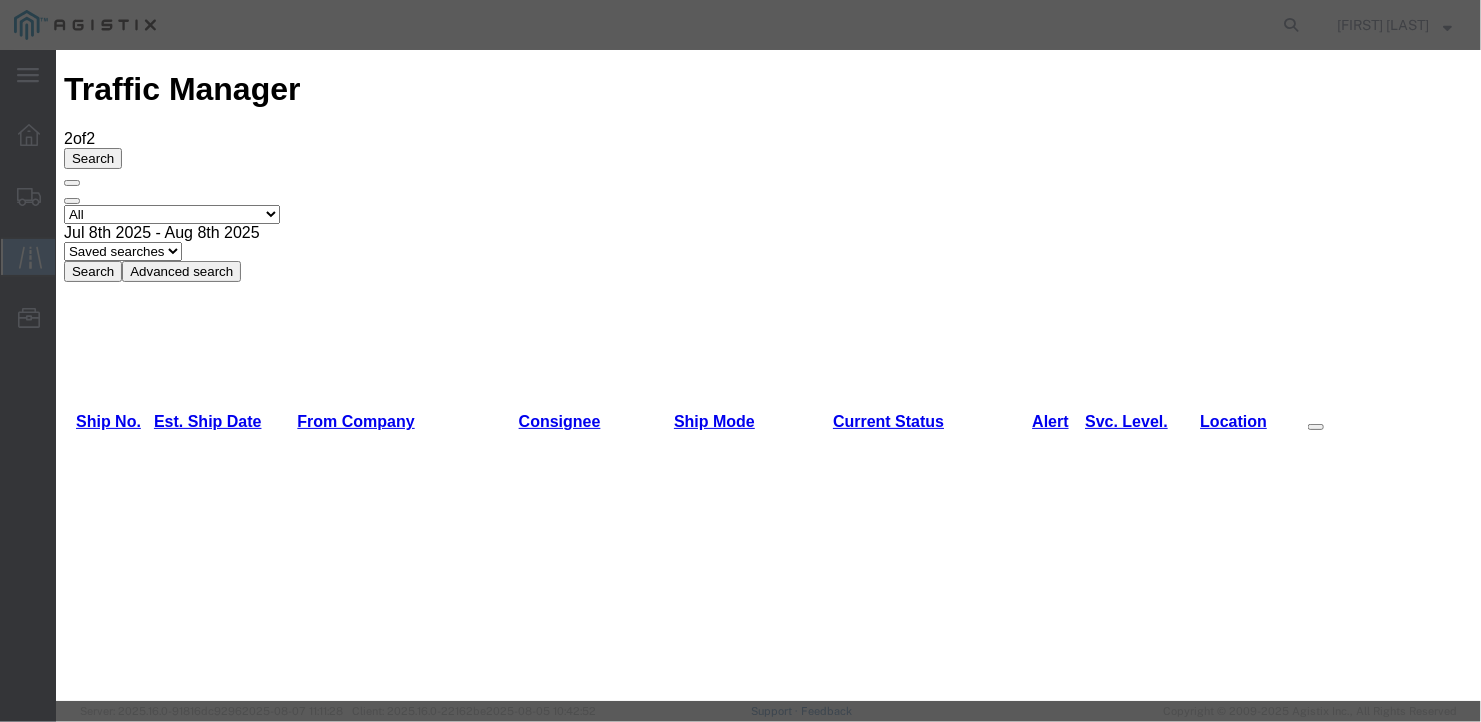 type on "08/08/2025" 